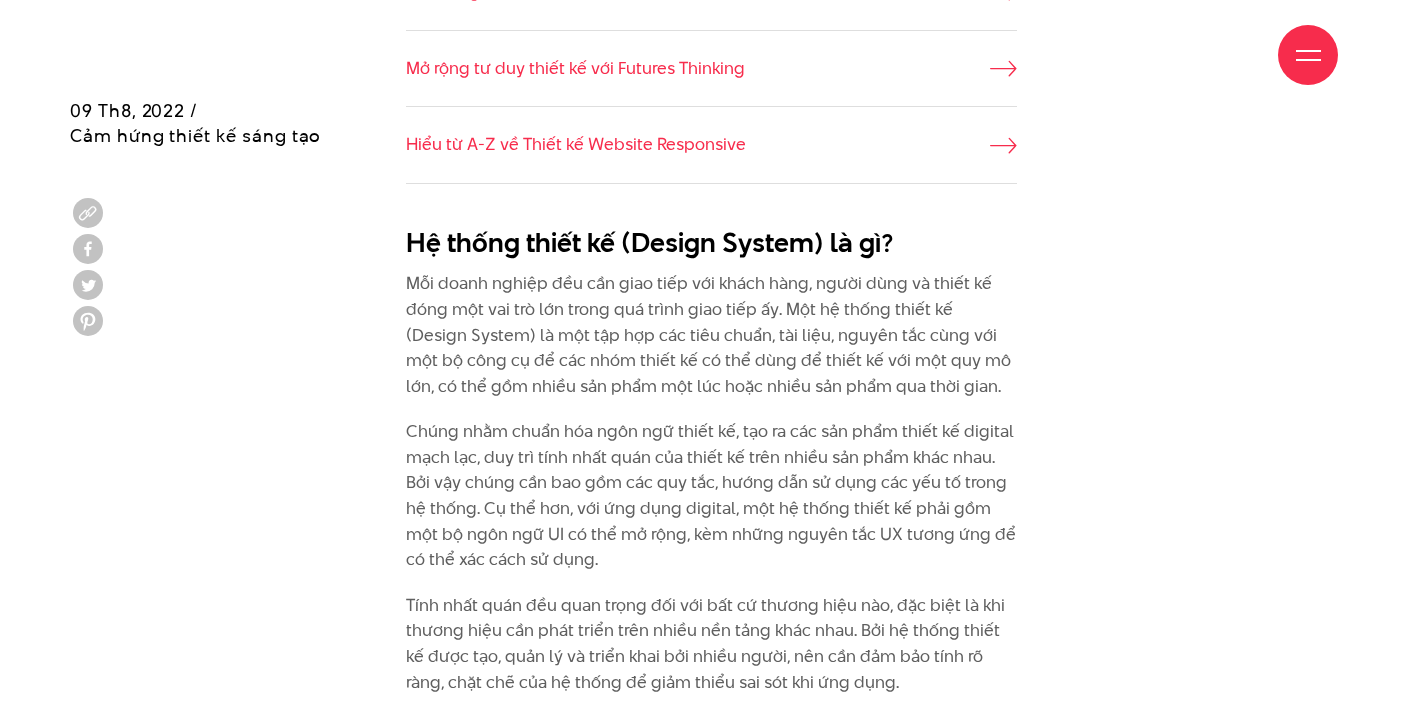 scroll, scrollTop: 1644, scrollLeft: 0, axis: vertical 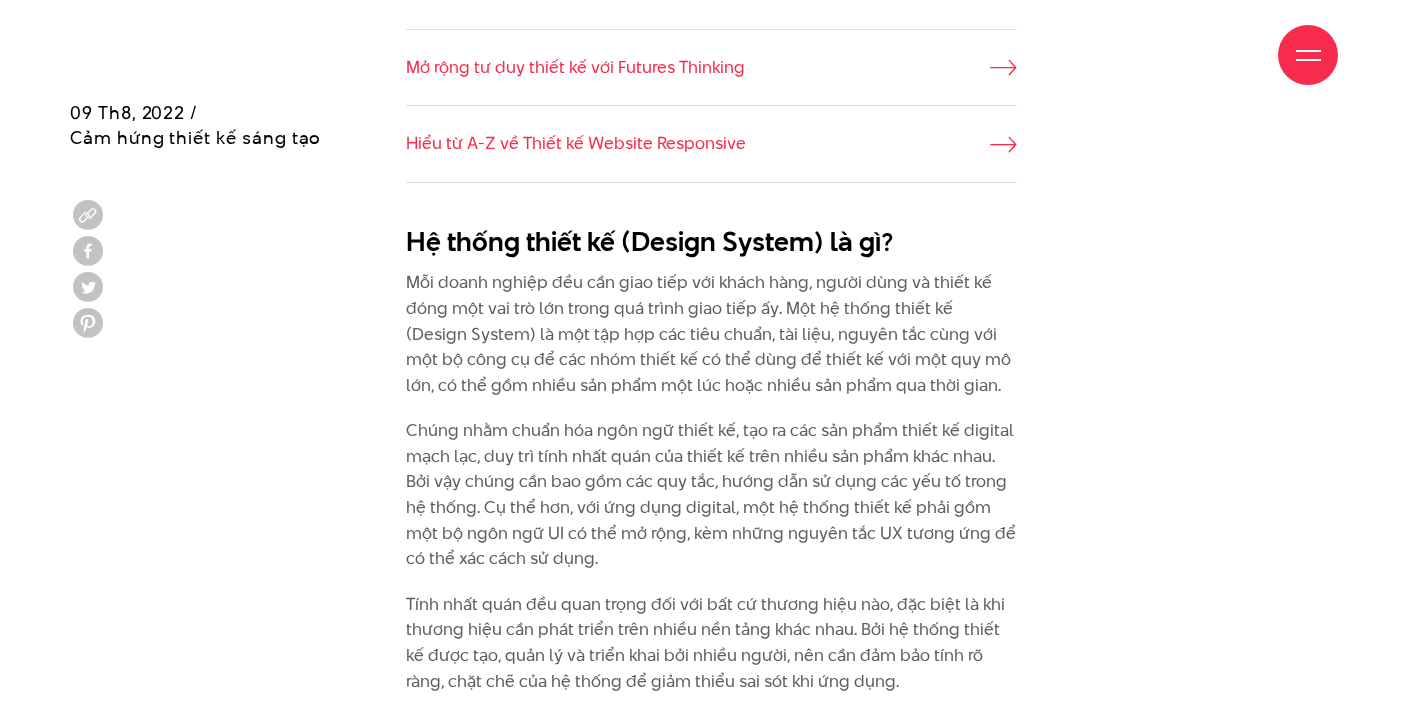 click on "Chúng nhằm chuẩn hóa ngôn ngữ thiết kế, tạo ra các sản phẩm thiết kế digital mạch lạc, duy trì tính nhất quán của thiết kế trên nhiều sản phẩm khác nhau. Bởi vậy chúng cần bao gồm các quy tắc, hướng dẫn sử dụng các yếu tố trong hệ thống. Cụ thể hơn, với ứng dụng digital, một hệ thống thiết kế phải gồm một bộ ngôn ngữ UI có thể mở rộng, kèm những nguyên tắc UX tương ứng để có thể xác cách sử dụng." at bounding box center [712, 495] 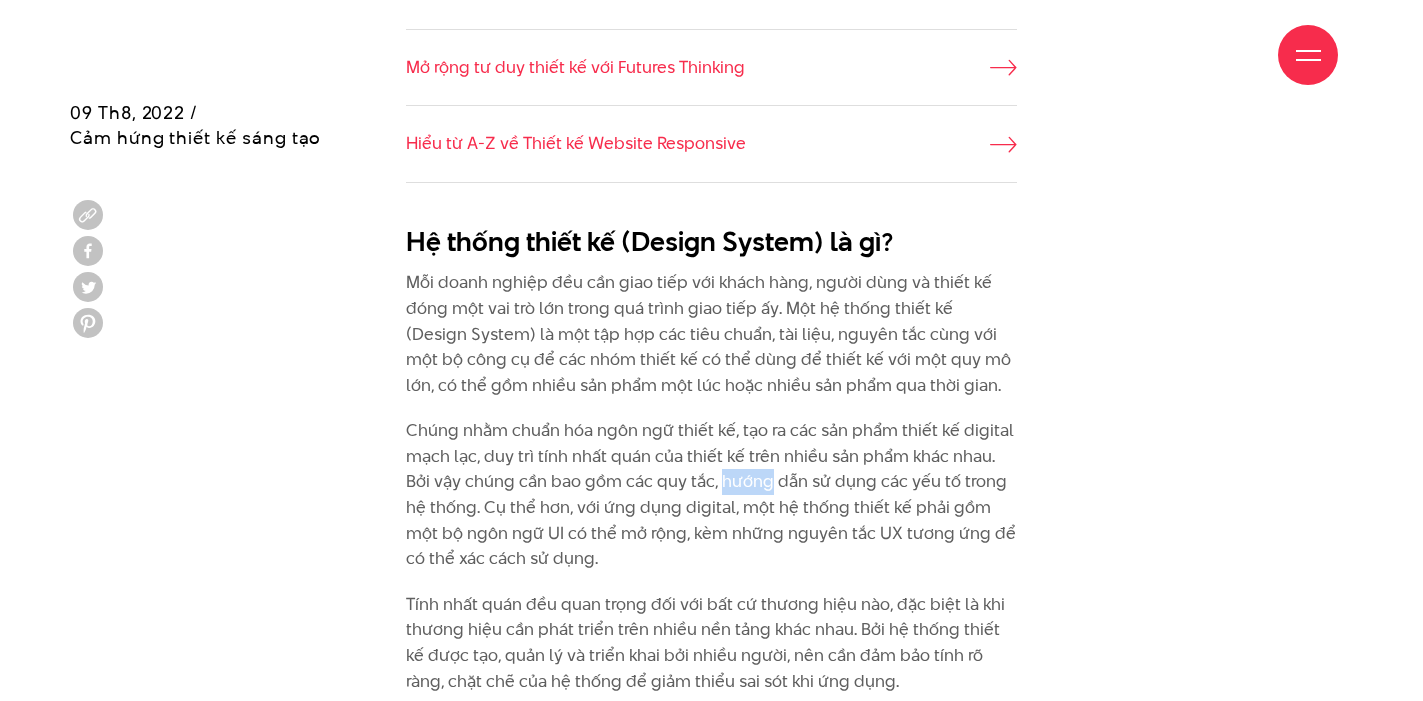 click on "Chúng nhằm chuẩn hóa ngôn ngữ thiết kế, tạo ra các sản phẩm thiết kế digital mạch lạc, duy trì tính nhất quán của thiết kế trên nhiều sản phẩm khác nhau. Bởi vậy chúng cần bao gồm các quy tắc, hướng dẫn sử dụng các yếu tố trong hệ thống. Cụ thể hơn, với ứng dụng digital, một hệ thống thiết kế phải gồm một bộ ngôn ngữ UI có thể mở rộng, kèm những nguyên tắc UX tương ứng để có thể xác cách sử dụng." at bounding box center (712, 495) 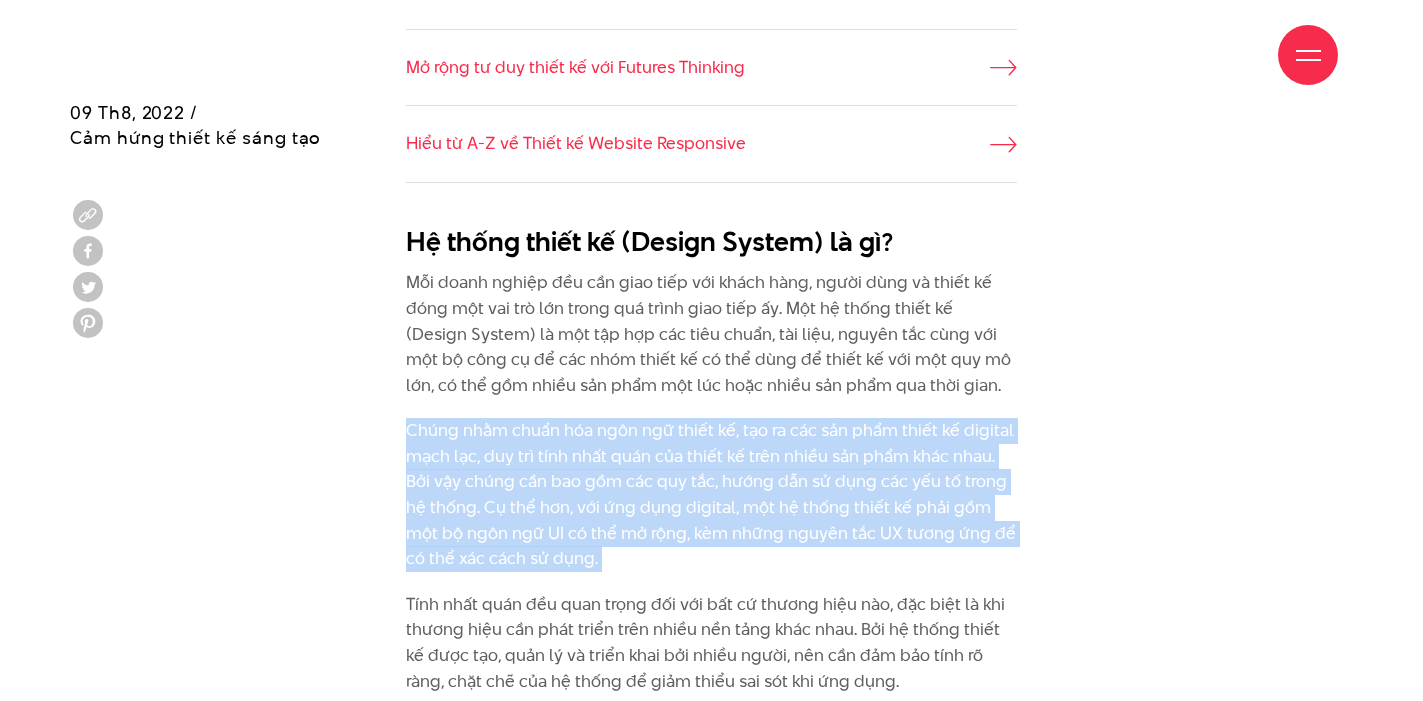 click on "Chúng nhằm chuẩn hóa ngôn ngữ thiết kế, tạo ra các sản phẩm thiết kế digital mạch lạc, duy trì tính nhất quán của thiết kế trên nhiều sản phẩm khác nhau. Bởi vậy chúng cần bao gồm các quy tắc, hướng dẫn sử dụng các yếu tố trong hệ thống. Cụ thể hơn, với ứng dụng digital, một hệ thống thiết kế phải gồm một bộ ngôn ngữ UI có thể mở rộng, kèm những nguyên tắc UX tương ứng để có thể xác cách sử dụng." at bounding box center [712, 495] 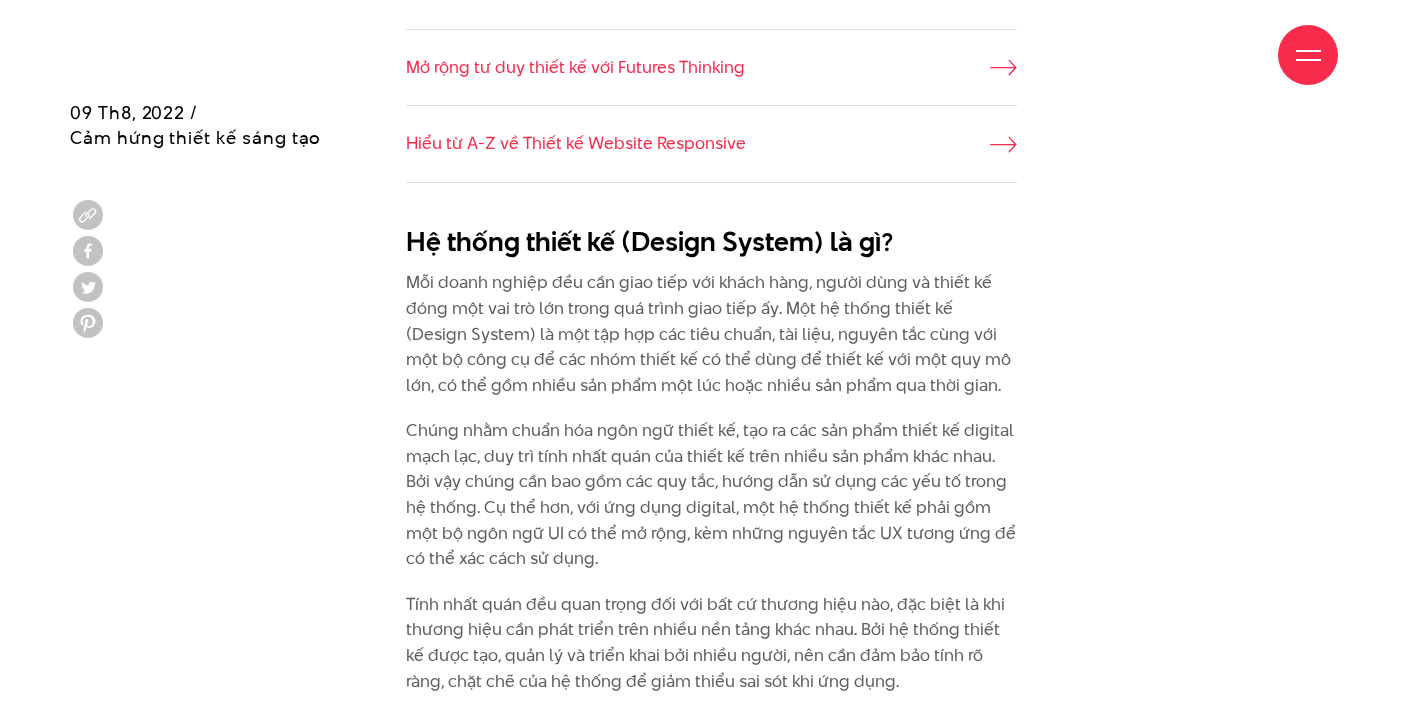 click on "Chúng nhằm chuẩn hóa ngôn ngữ thiết kế, tạo ra các sản phẩm thiết kế digital mạch lạc, duy trì tính nhất quán của thiết kế trên nhiều sản phẩm khác nhau. Bởi vậy chúng cần bao gồm các quy tắc, hướng dẫn sử dụng các yếu tố trong hệ thống. Cụ thể hơn, với ứng dụng digital, một hệ thống thiết kế phải gồm một bộ ngôn ngữ UI có thể mở rộng, kèm những nguyên tắc UX tương ứng để có thể xác cách sử dụng." at bounding box center (712, 495) 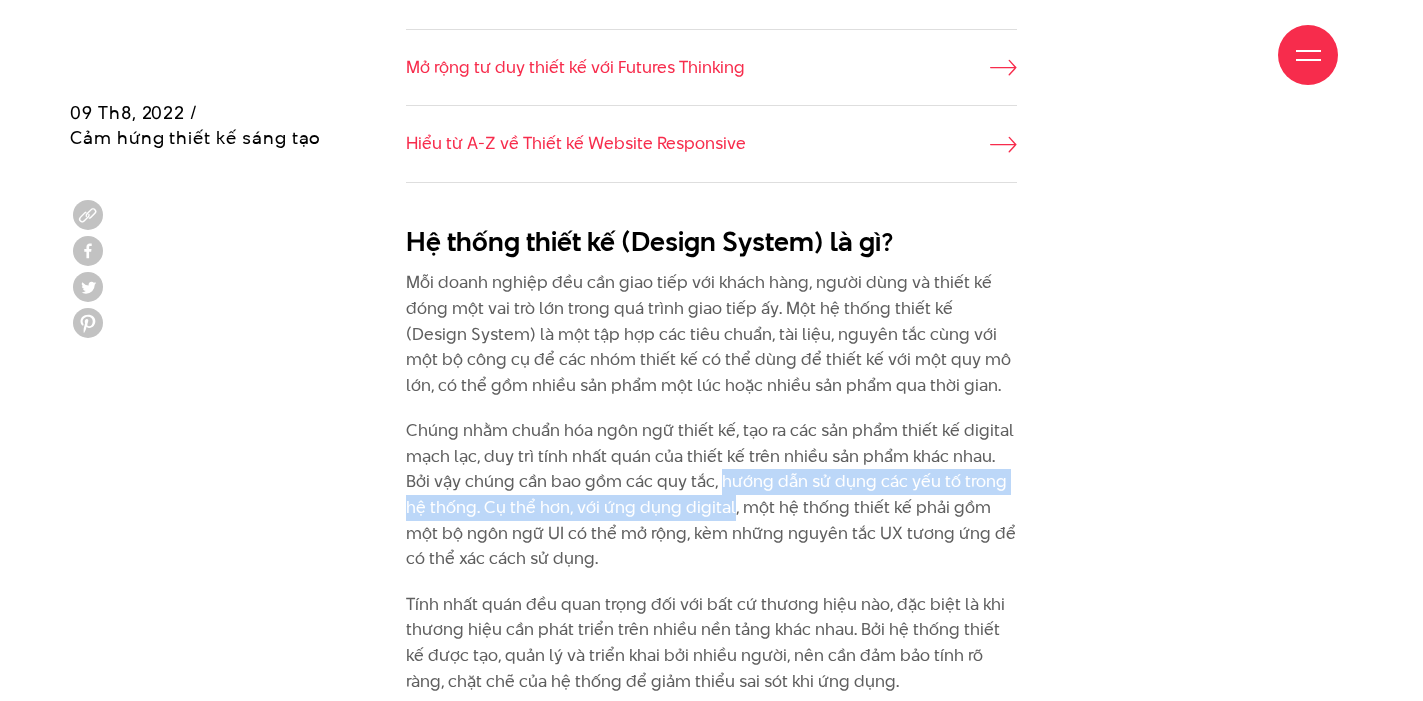 drag, startPoint x: 727, startPoint y: 489, endPoint x: 725, endPoint y: 500, distance: 11.18034 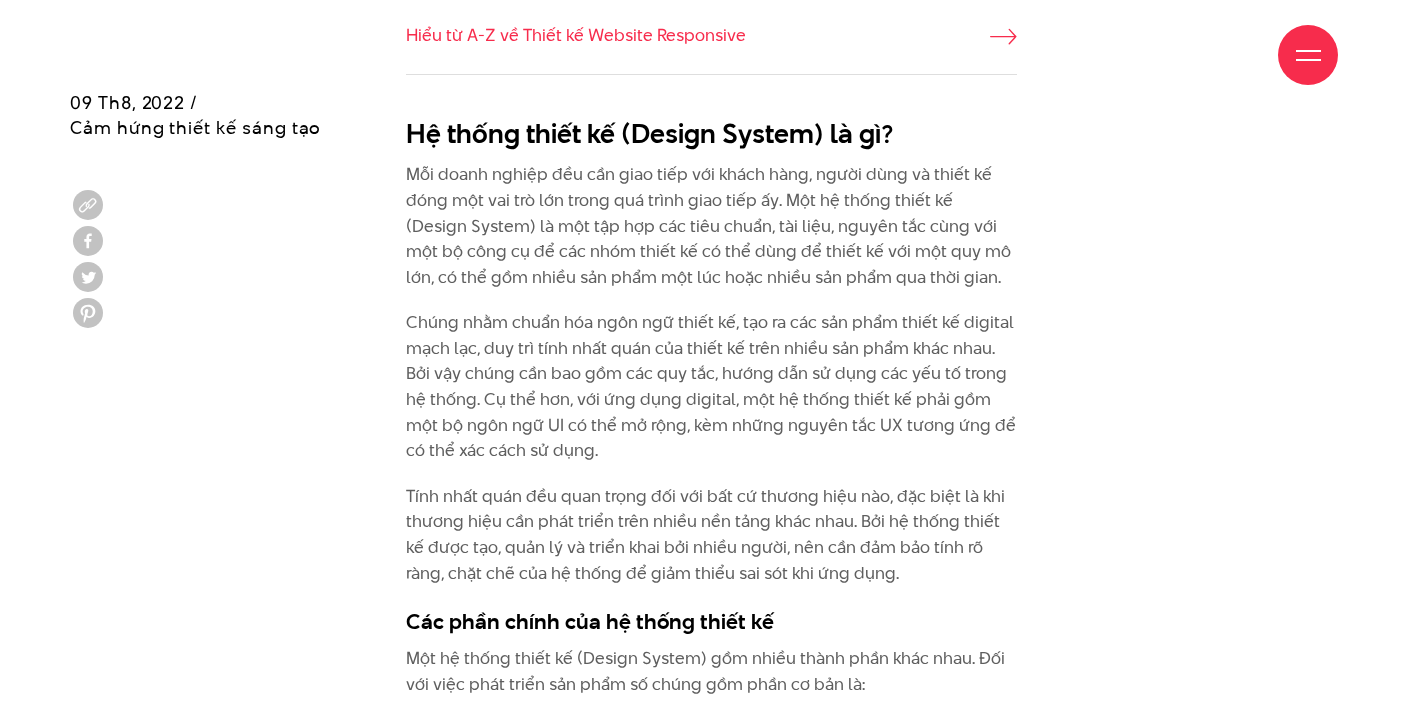 scroll, scrollTop: 1755, scrollLeft: 0, axis: vertical 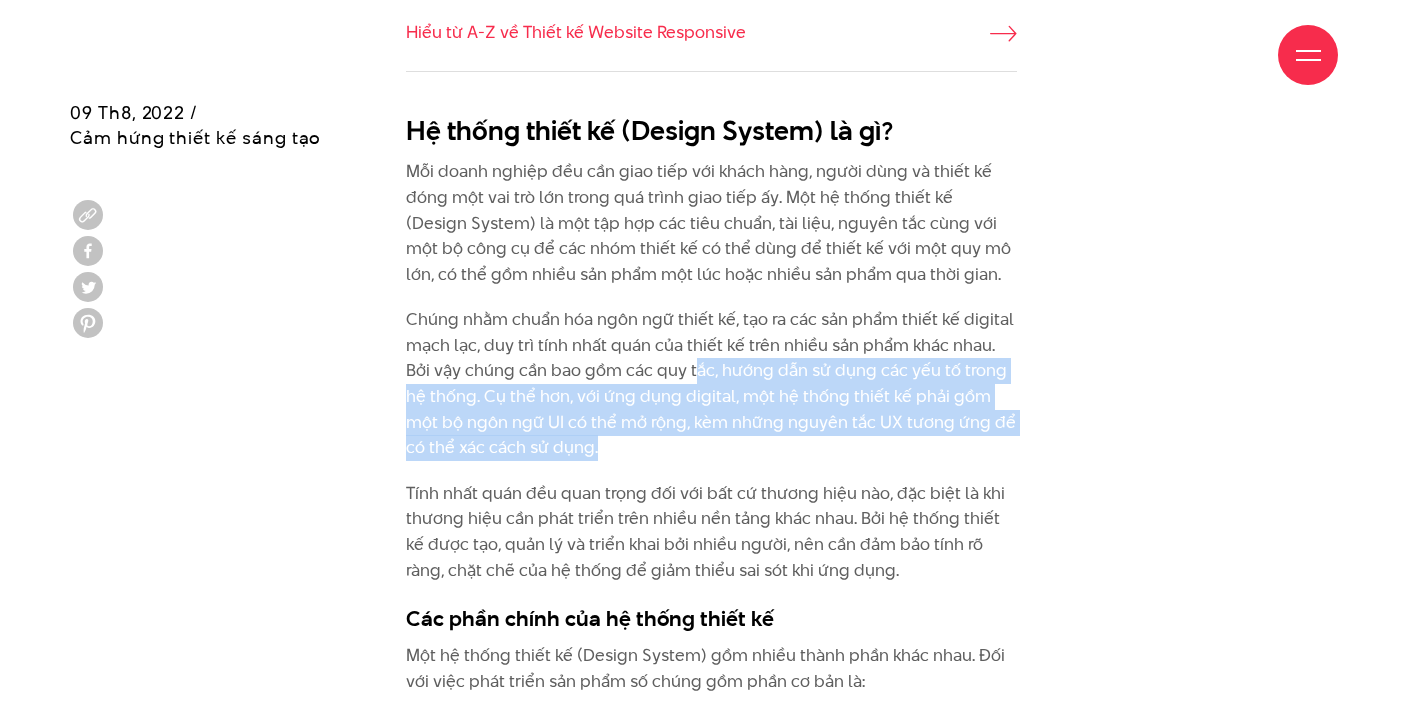 drag, startPoint x: 695, startPoint y: 437, endPoint x: 695, endPoint y: 382, distance: 55 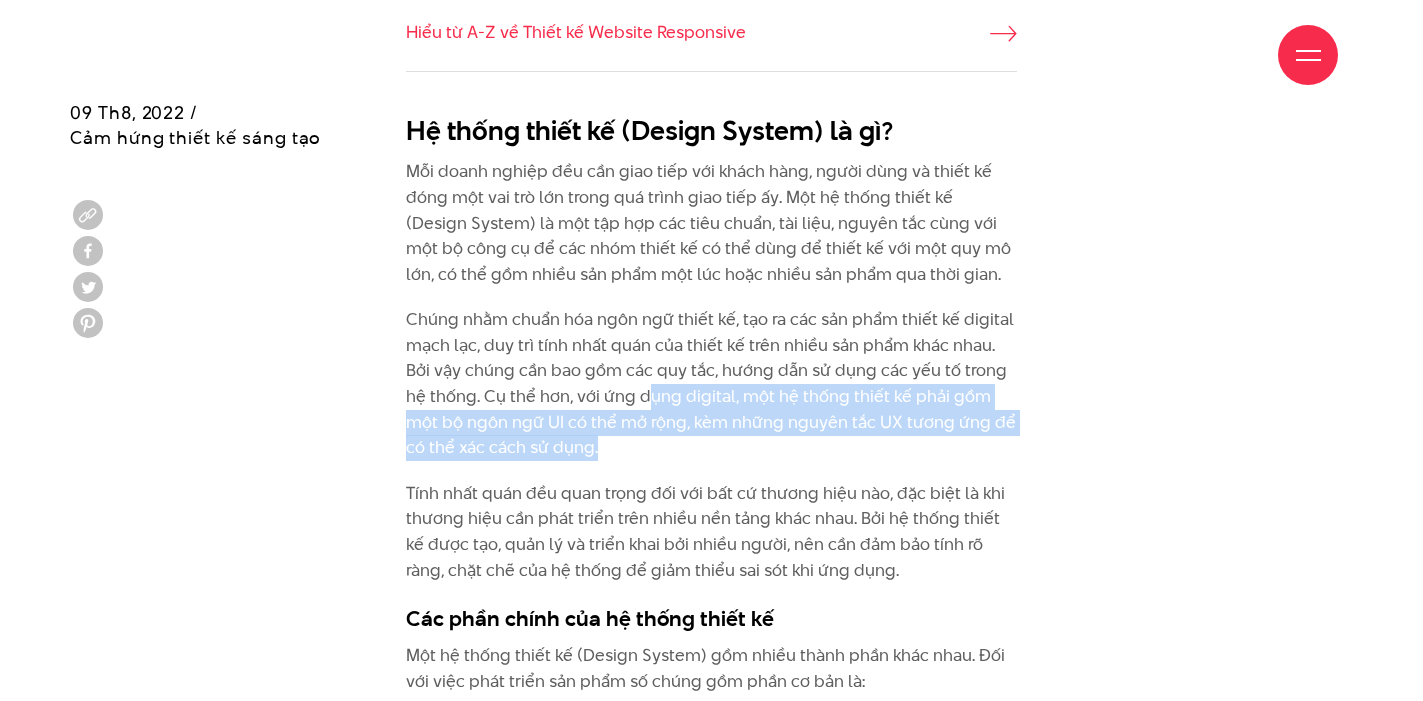 drag, startPoint x: 700, startPoint y: 445, endPoint x: 644, endPoint y: 406, distance: 68.24222 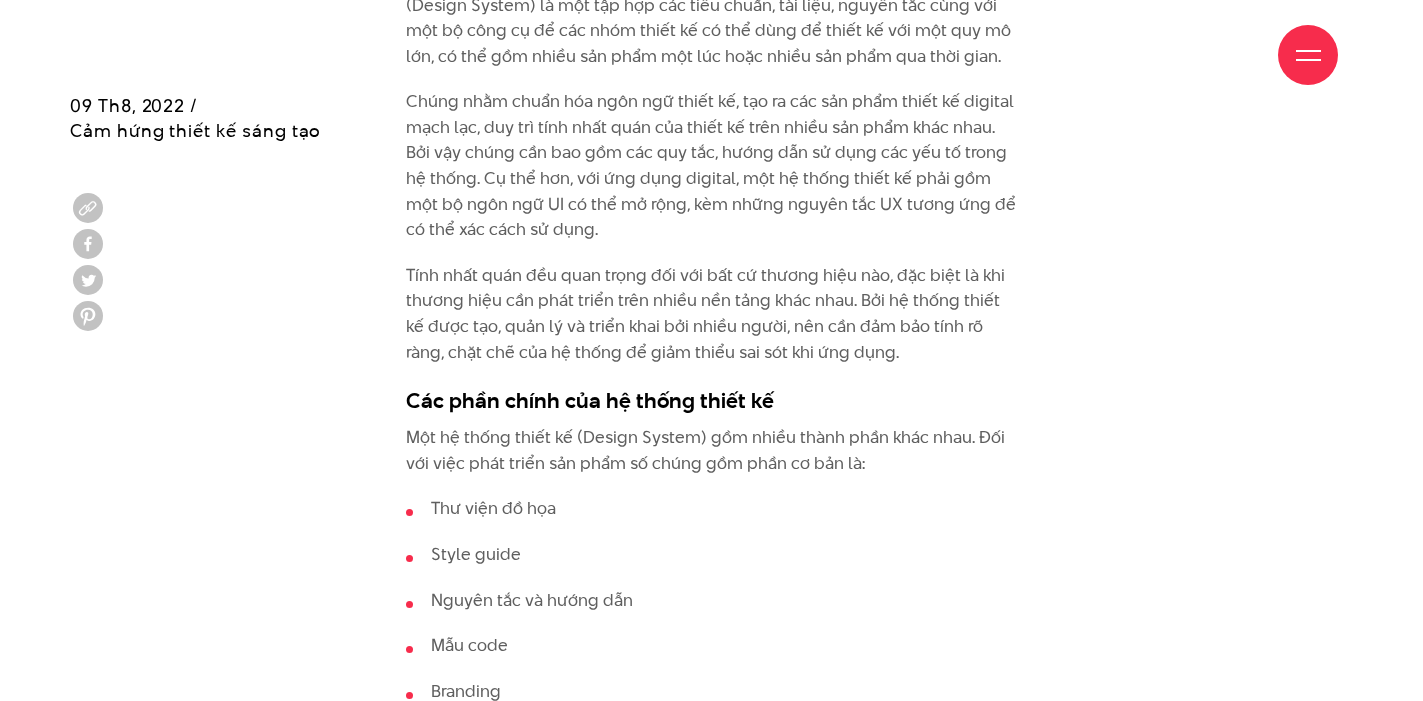 scroll, scrollTop: 1978, scrollLeft: 0, axis: vertical 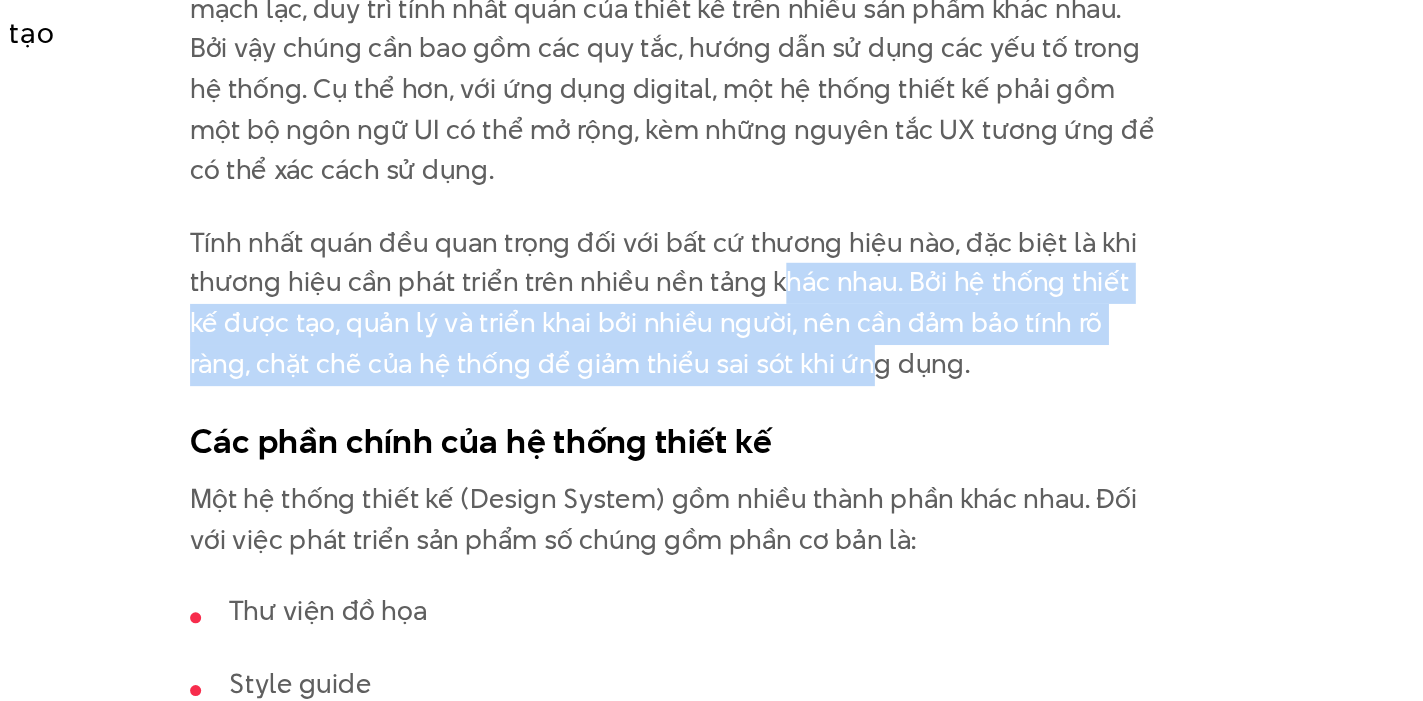 drag, startPoint x: 791, startPoint y: 335, endPoint x: 775, endPoint y: 286, distance: 51.546097 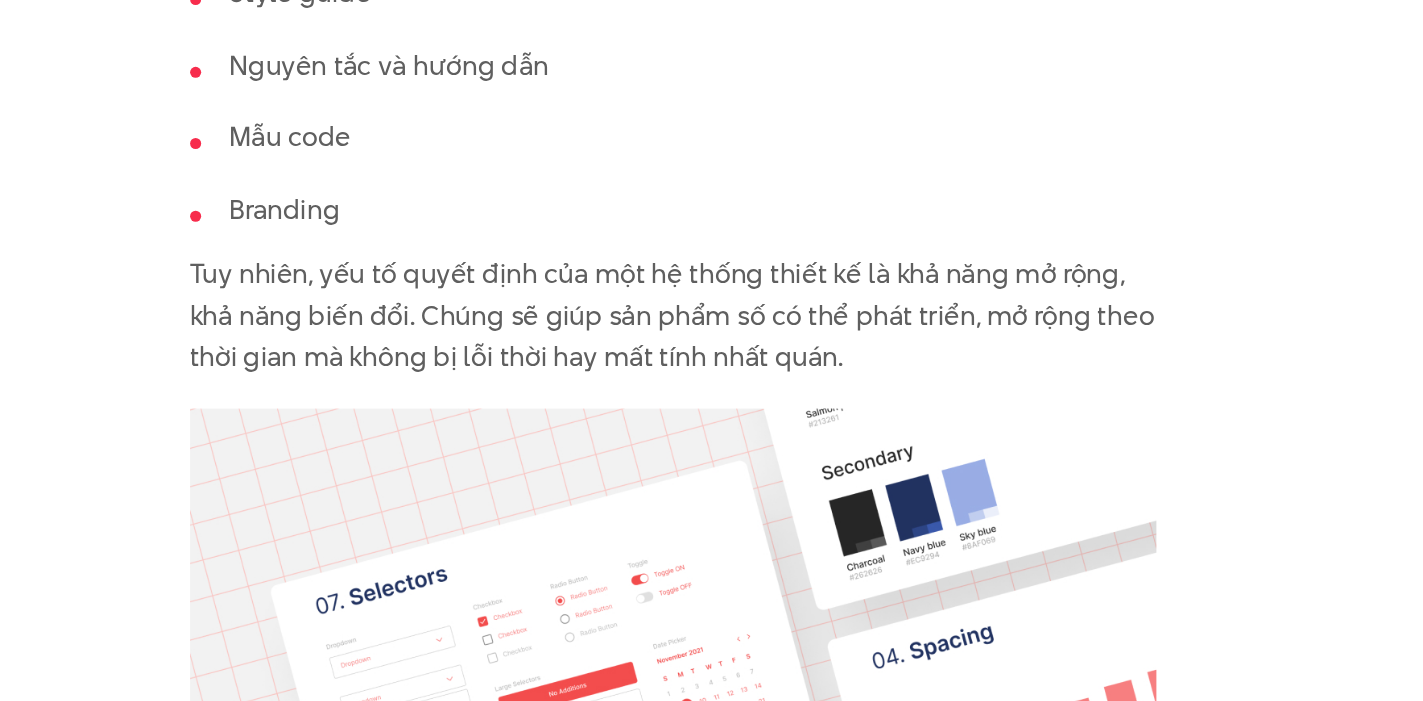 scroll, scrollTop: 2305, scrollLeft: 0, axis: vertical 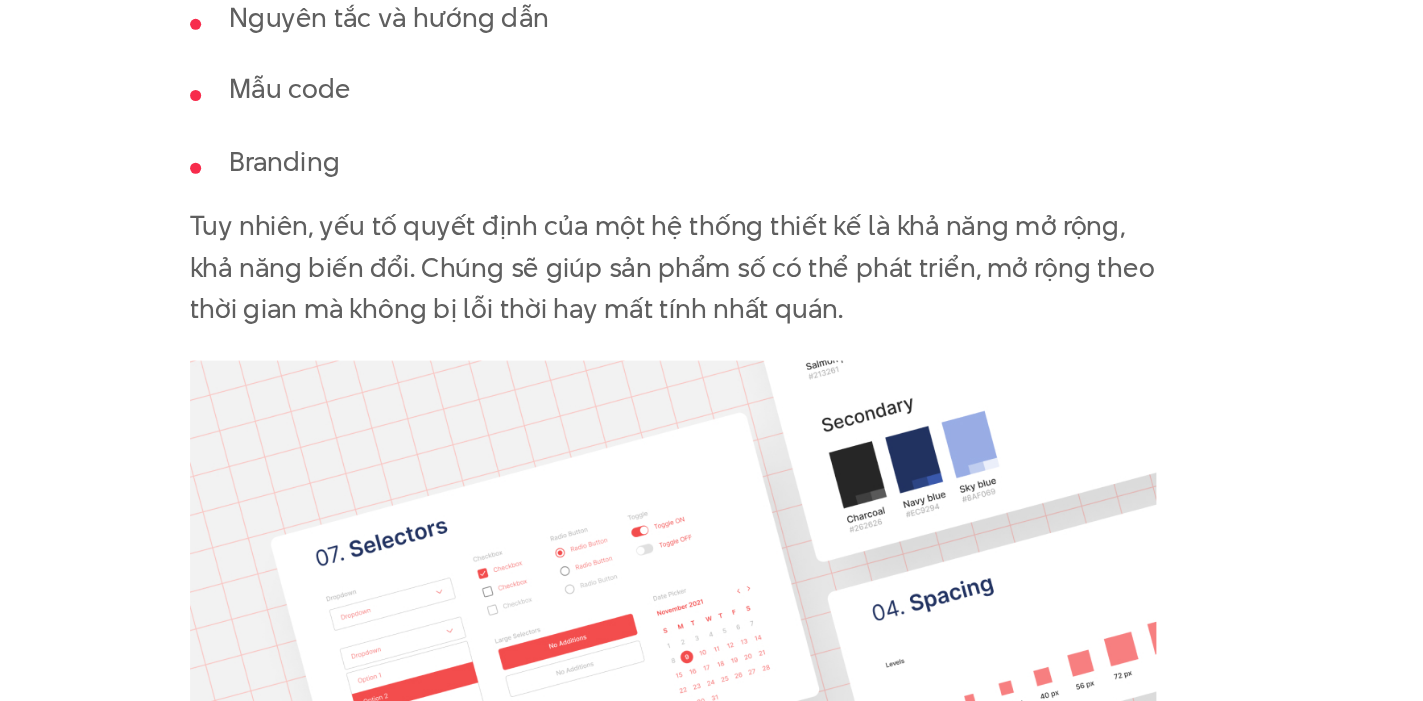 click on "Tuy nhiên, yếu tố quyết định của một hệ thống thiết kế là khả năng mở rộng, khả năng biến đổi. Chúng sẽ giúp sản phẩm số có thể phát triển, mở rộng theo thời gian mà không bị lỗi thời hay mất tính nhất quán." at bounding box center [712, 426] 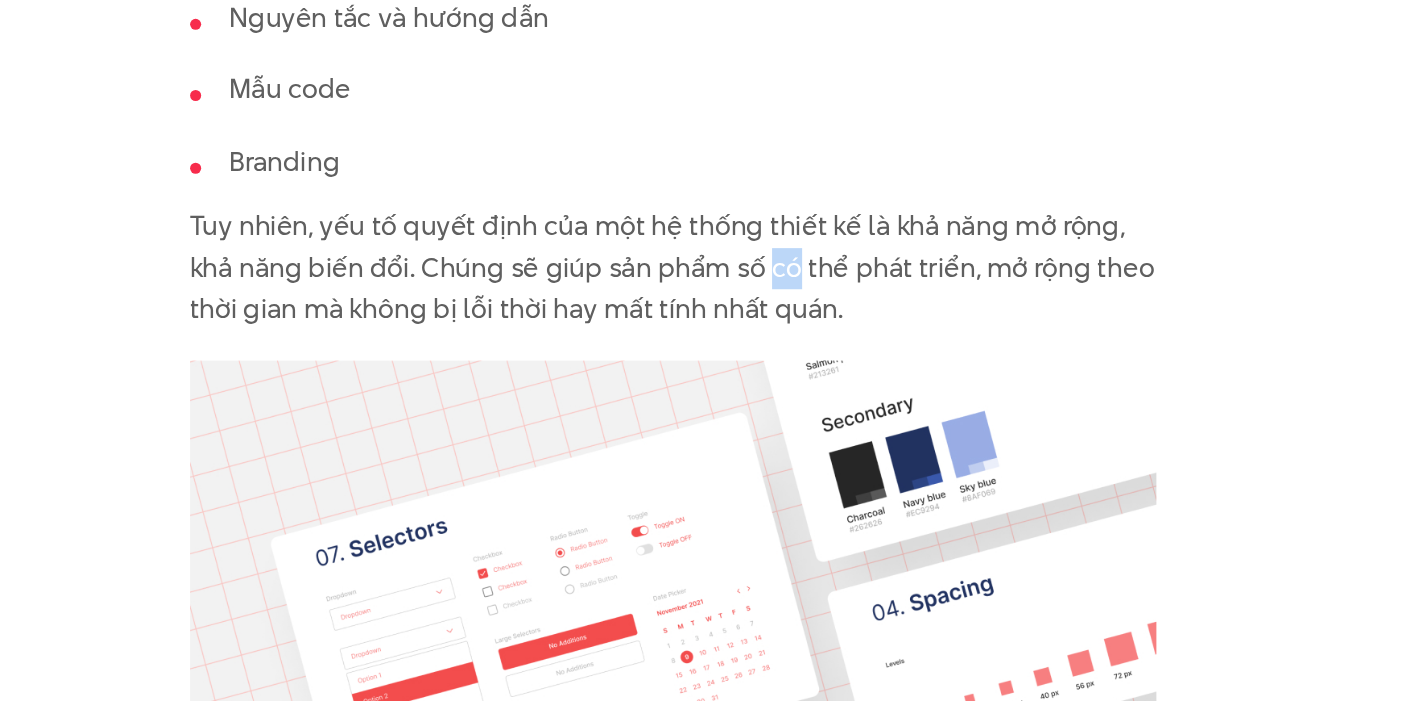 click on "Tuy nhiên, yếu tố quyết định của một hệ thống thiết kế là khả năng mở rộng, khả năng biến đổi. Chúng sẽ giúp sản phẩm số có thể phát triển, mở rộng theo thời gian mà không bị lỗi thời hay mất tính nhất quán." at bounding box center (712, 426) 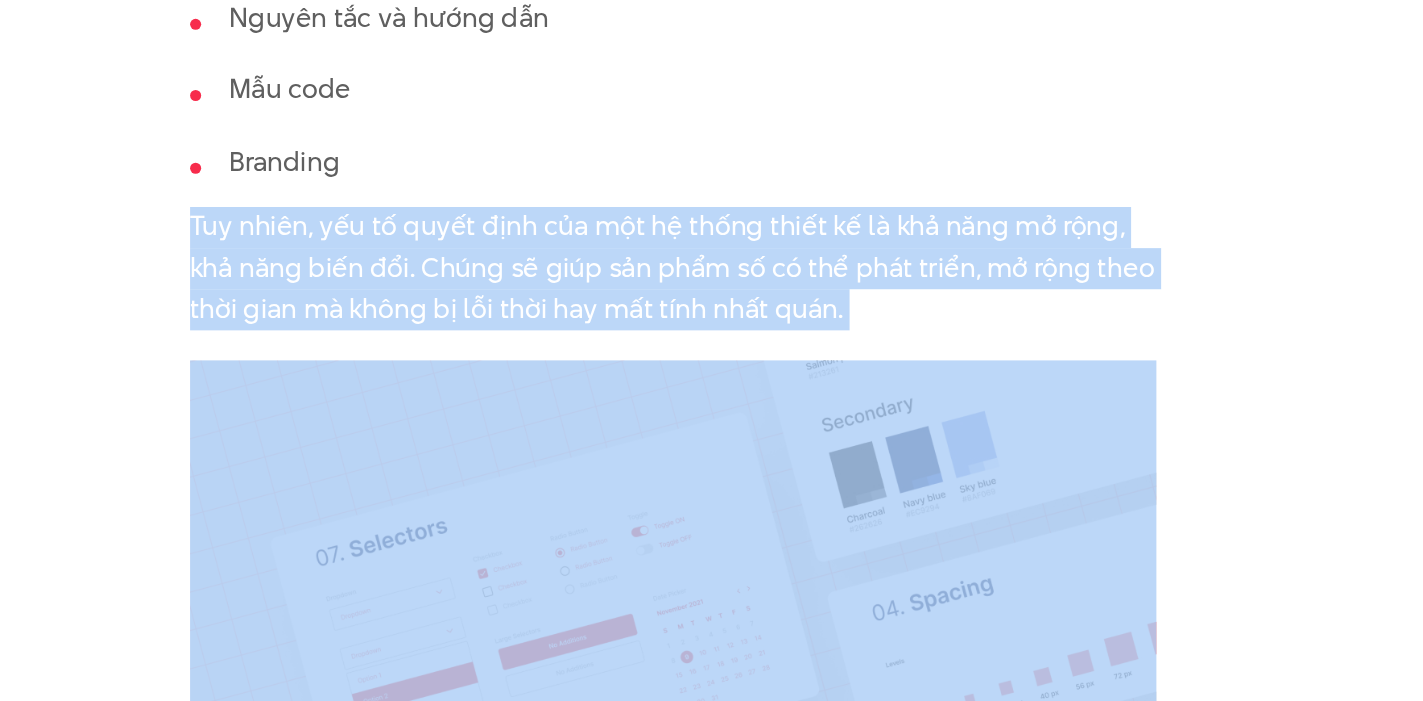 click on "Tuy nhiên, yếu tố quyết định của một hệ thống thiết kế là khả năng mở rộng, khả năng biến đổi. Chúng sẽ giúp sản phẩm số có thể phát triển, mở rộng theo thời gian mà không bị lỗi thời hay mất tính nhất quán." at bounding box center [712, 426] 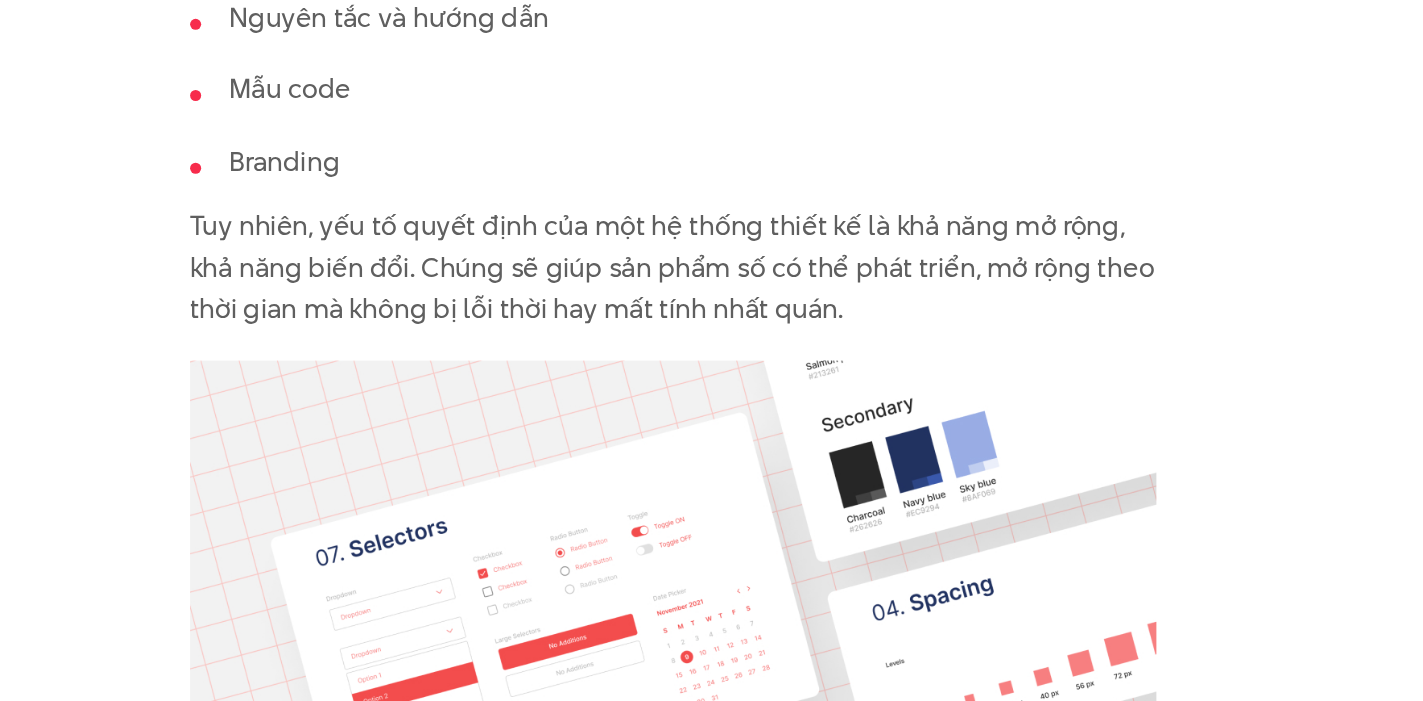 click on "Tuy nhiên, yếu tố quyết định của một hệ thống thiết kế là khả năng mở rộng, khả năng biến đổi. Chúng sẽ giúp sản phẩm số có thể phát triển, mở rộng theo thời gian mà không bị lỗi thời hay mất tính nhất quán." at bounding box center [712, 426] 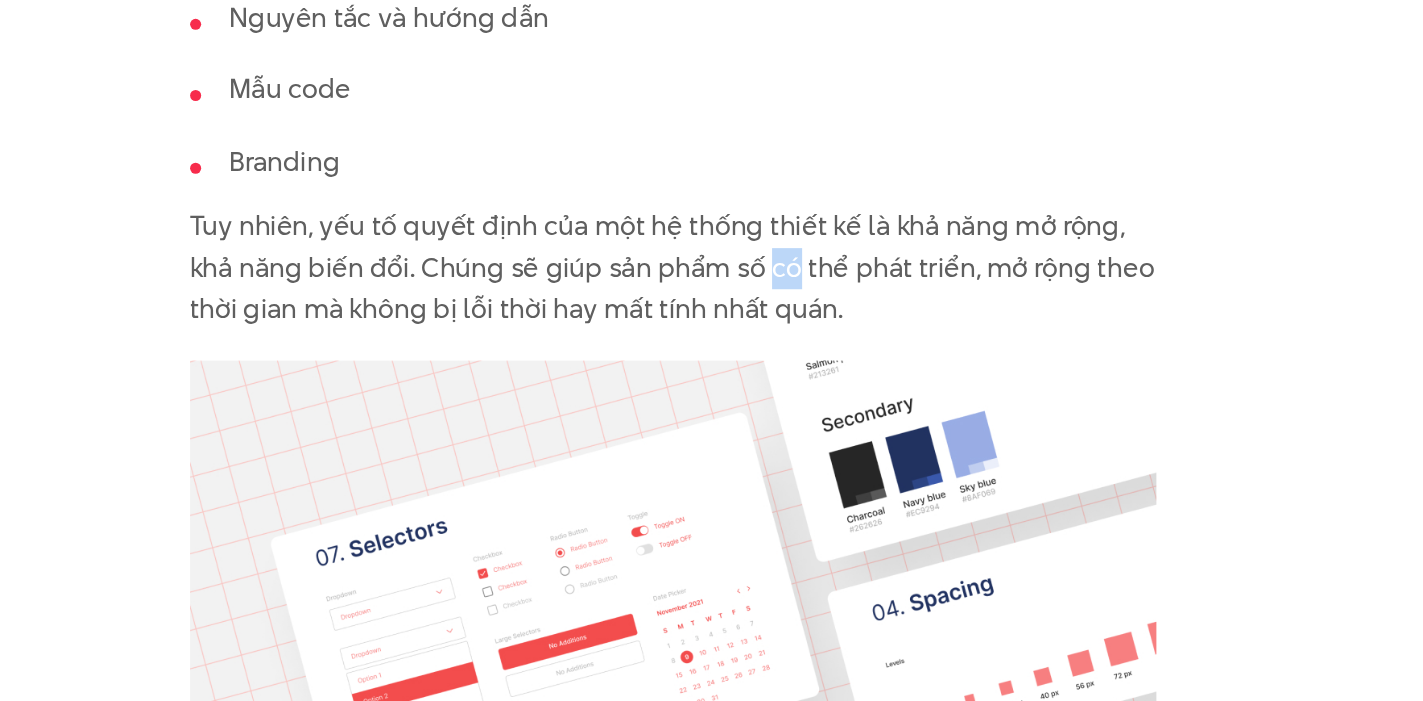 click on "Tuy nhiên, yếu tố quyết định của một hệ thống thiết kế là khả năng mở rộng, khả năng biến đổi. Chúng sẽ giúp sản phẩm số có thể phát triển, mở rộng theo thời gian mà không bị lỗi thời hay mất tính nhất quán." at bounding box center (712, 426) 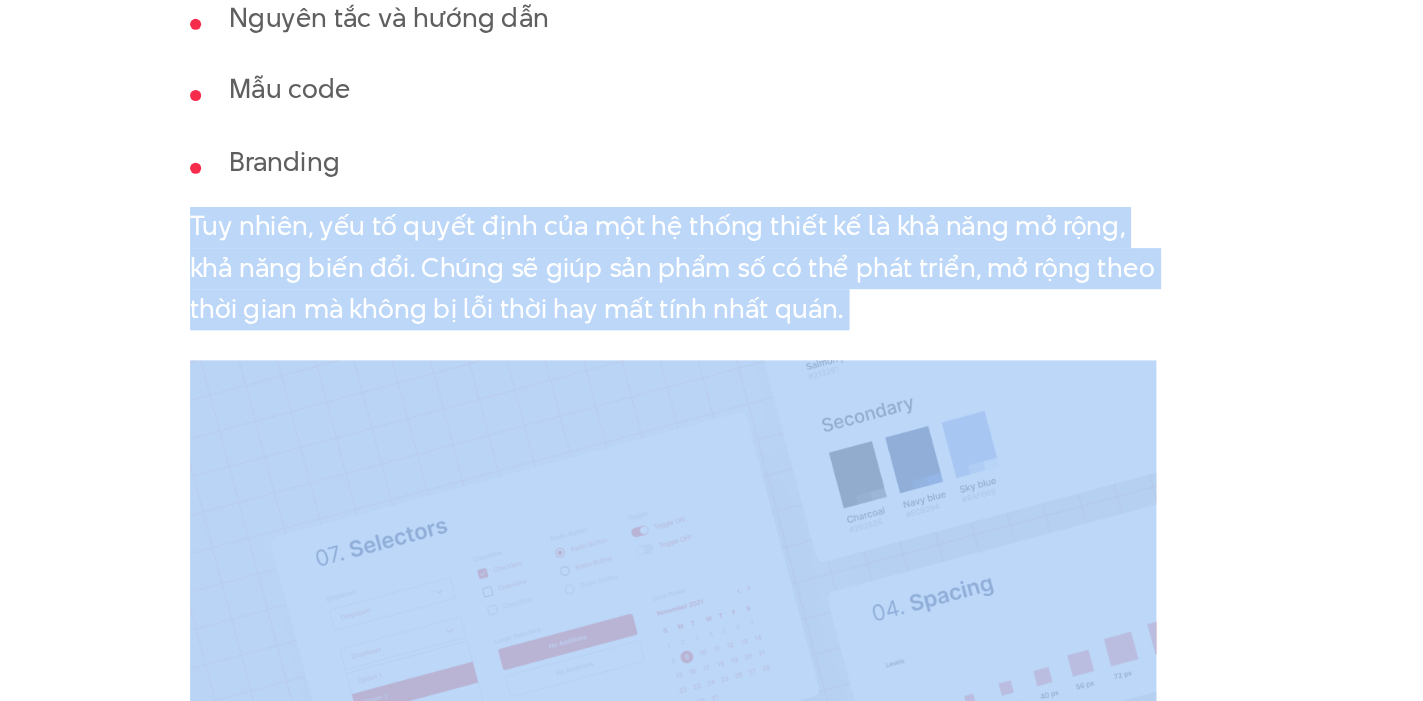 click on "Tuy nhiên, yếu tố quyết định của một hệ thống thiết kế là khả năng mở rộng, khả năng biến đổi. Chúng sẽ giúp sản phẩm số có thể phát triển, mở rộng theo thời gian mà không bị lỗi thời hay mất tính nhất quán." at bounding box center [712, 426] 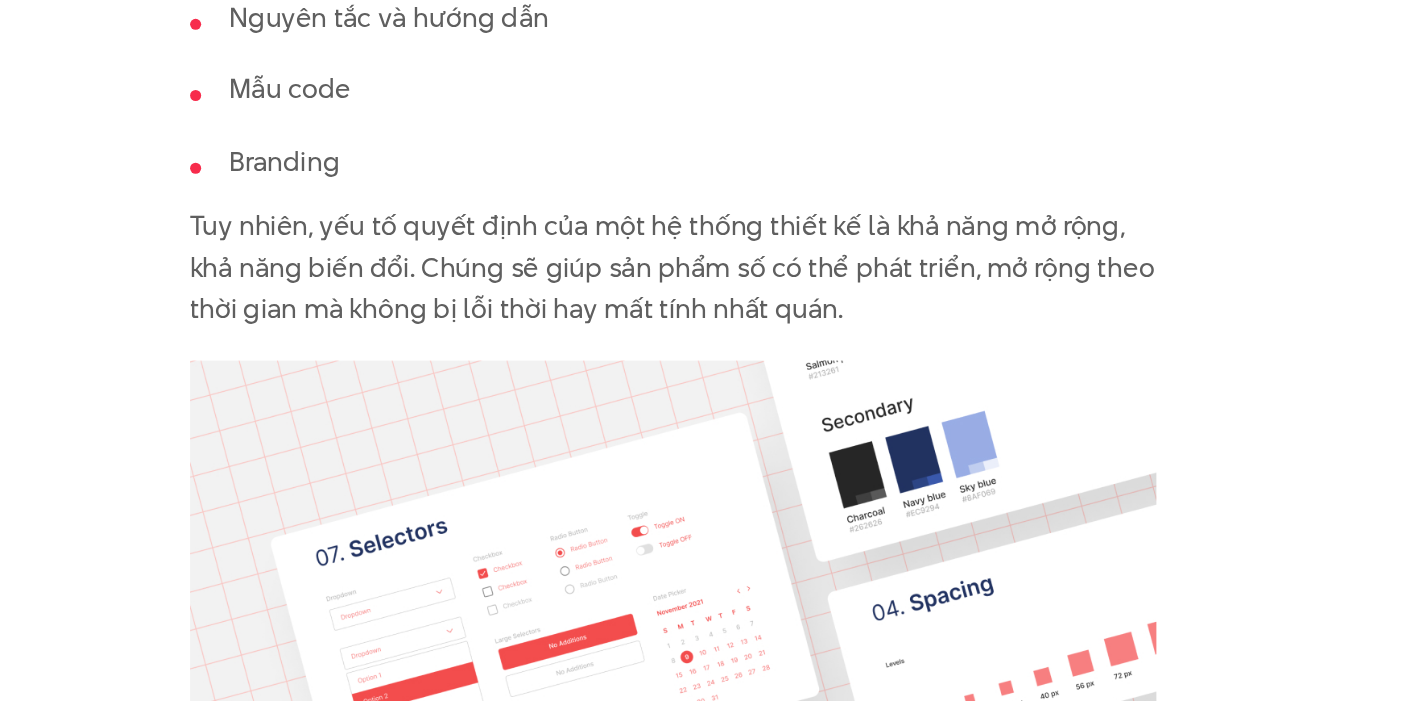 click on "Tuy nhiên, yếu tố quyết định của một hệ thống thiết kế là khả năng mở rộng, khả năng biến đổi. Chúng sẽ giúp sản phẩm số có thể phát triển, mở rộng theo thời gian mà không bị lỗi thời hay mất tính nhất quán." at bounding box center (712, 426) 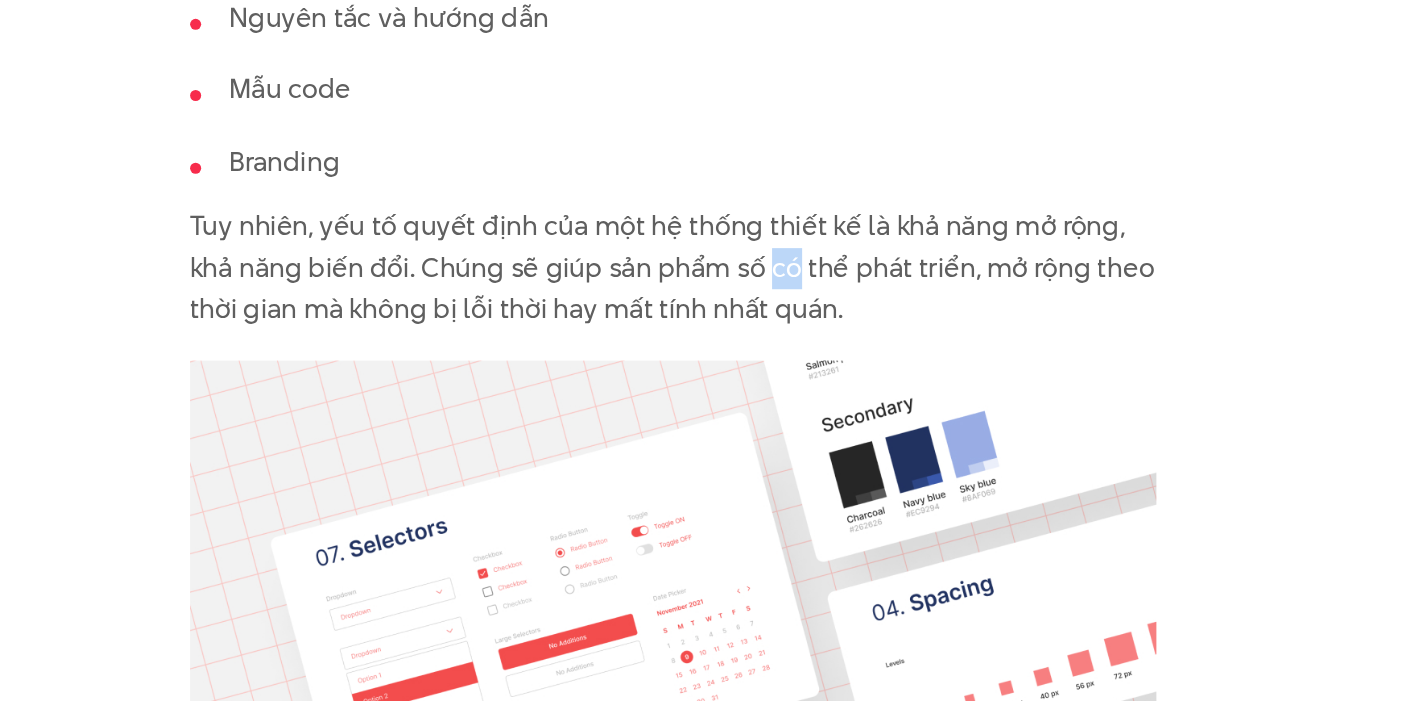 click on "Tuy nhiên, yếu tố quyết định của một hệ thống thiết kế là khả năng mở rộng, khả năng biến đổi. Chúng sẽ giúp sản phẩm số có thể phát triển, mở rộng theo thời gian mà không bị lỗi thời hay mất tính nhất quán." at bounding box center [712, 426] 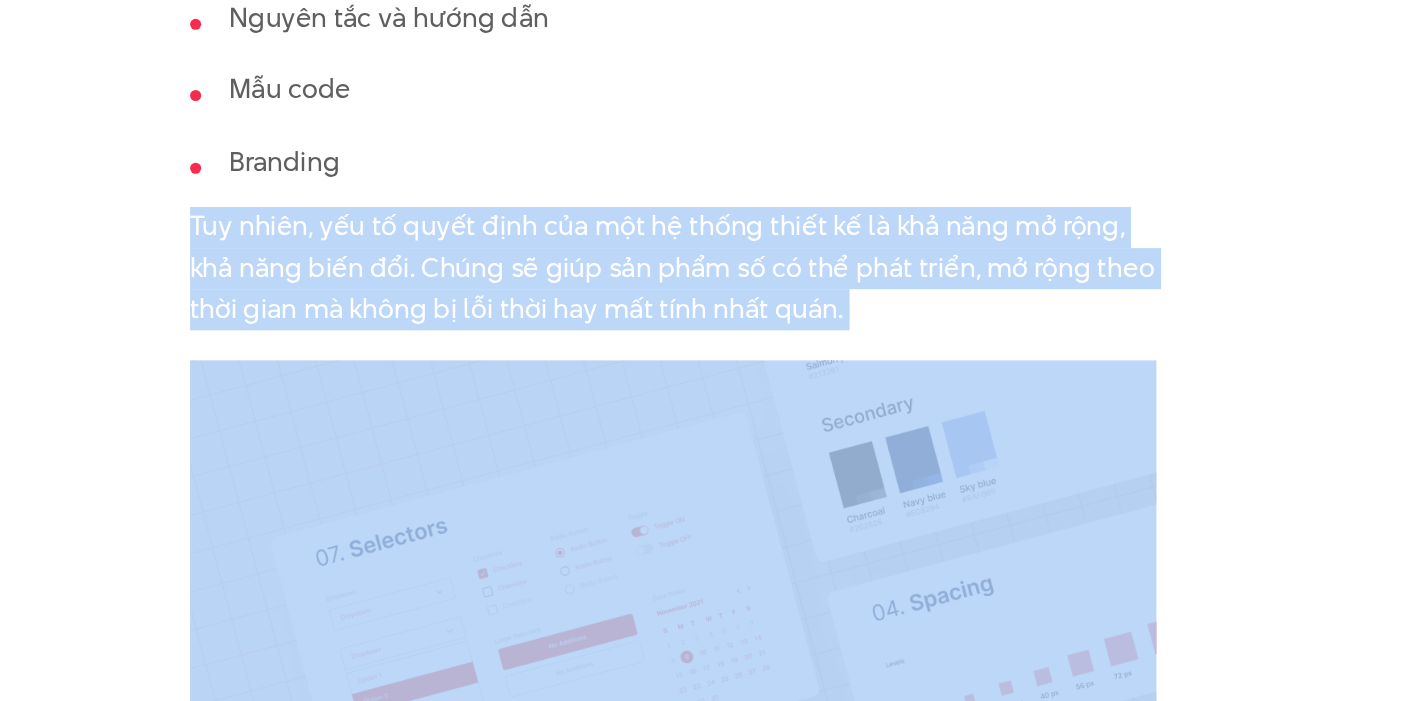 click on "Tuy nhiên, yếu tố quyết định của một hệ thống thiết kế là khả năng mở rộng, khả năng biến đổi. Chúng sẽ giúp sản phẩm số có thể phát triển, mở rộng theo thời gian mà không bị lỗi thời hay mất tính nhất quán." at bounding box center [712, 426] 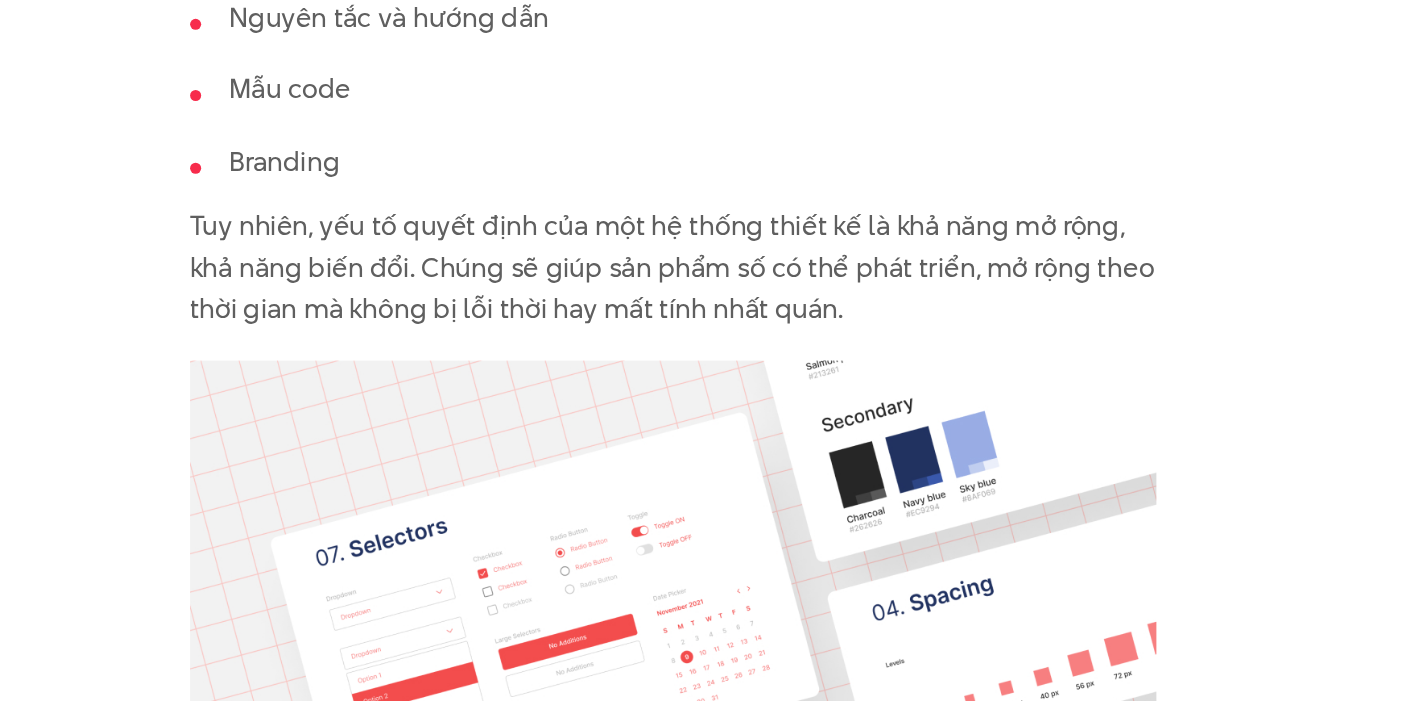 click on "Tuy nhiên, yếu tố quyết định của một hệ thống thiết kế là khả năng mở rộng, khả năng biến đổi. Chúng sẽ giúp sản phẩm số có thể phát triển, mở rộng theo thời gian mà không bị lỗi thời hay mất tính nhất quán." at bounding box center [712, 426] 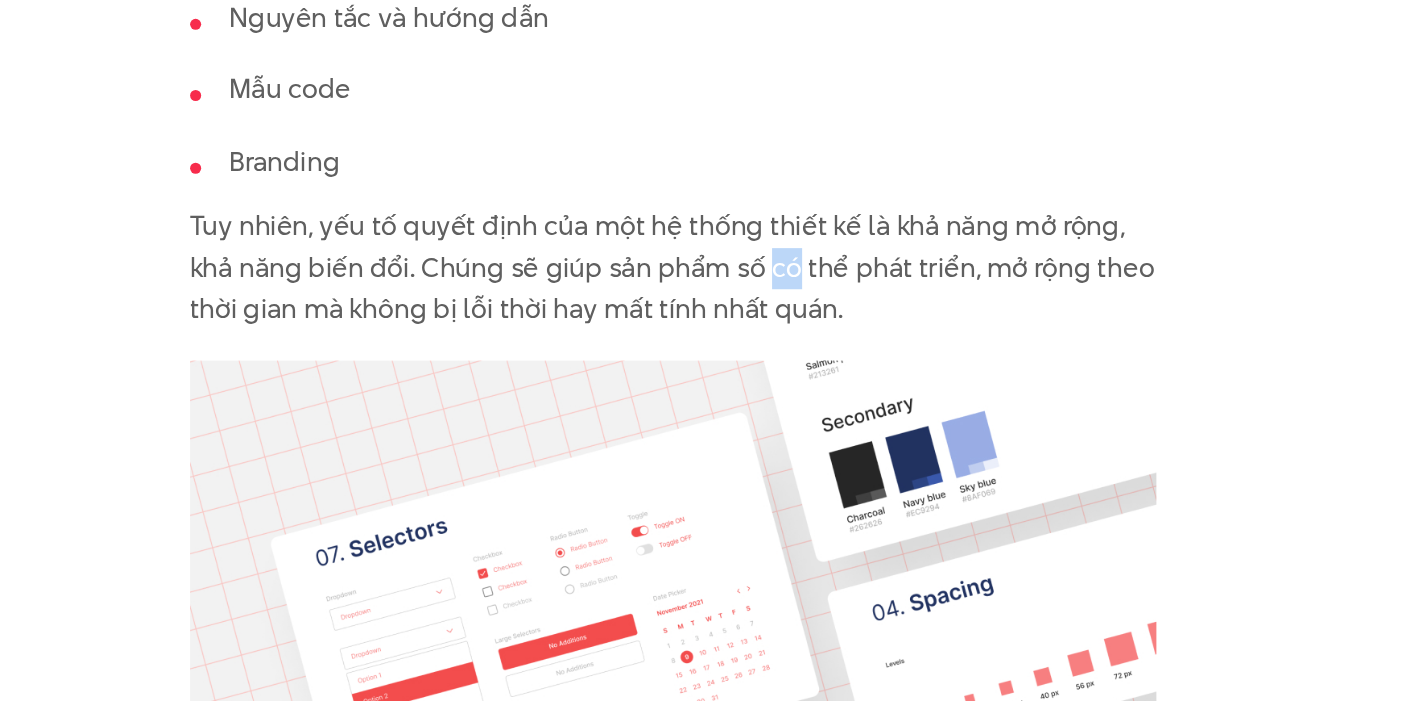 click on "Tuy nhiên, yếu tố quyết định của một hệ thống thiết kế là khả năng mở rộng, khả năng biến đổi. Chúng sẽ giúp sản phẩm số có thể phát triển, mở rộng theo thời gian mà không bị lỗi thời hay mất tính nhất quán." at bounding box center (712, 426) 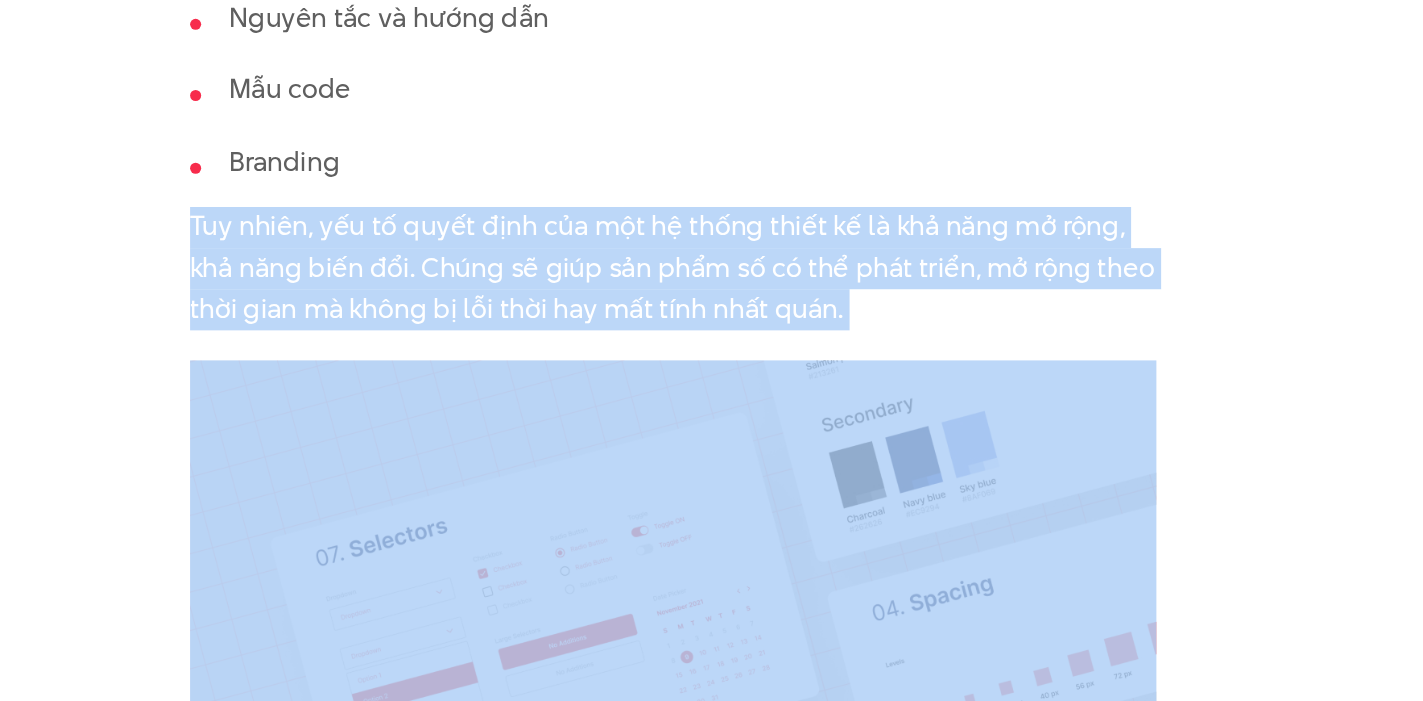 click on "Tuy nhiên, yếu tố quyết định của một hệ thống thiết kế là khả năng mở rộng, khả năng biến đổi. Chúng sẽ giúp sản phẩm số có thể phát triển, mở rộng theo thời gian mà không bị lỗi thời hay mất tính nhất quán." at bounding box center (712, 426) 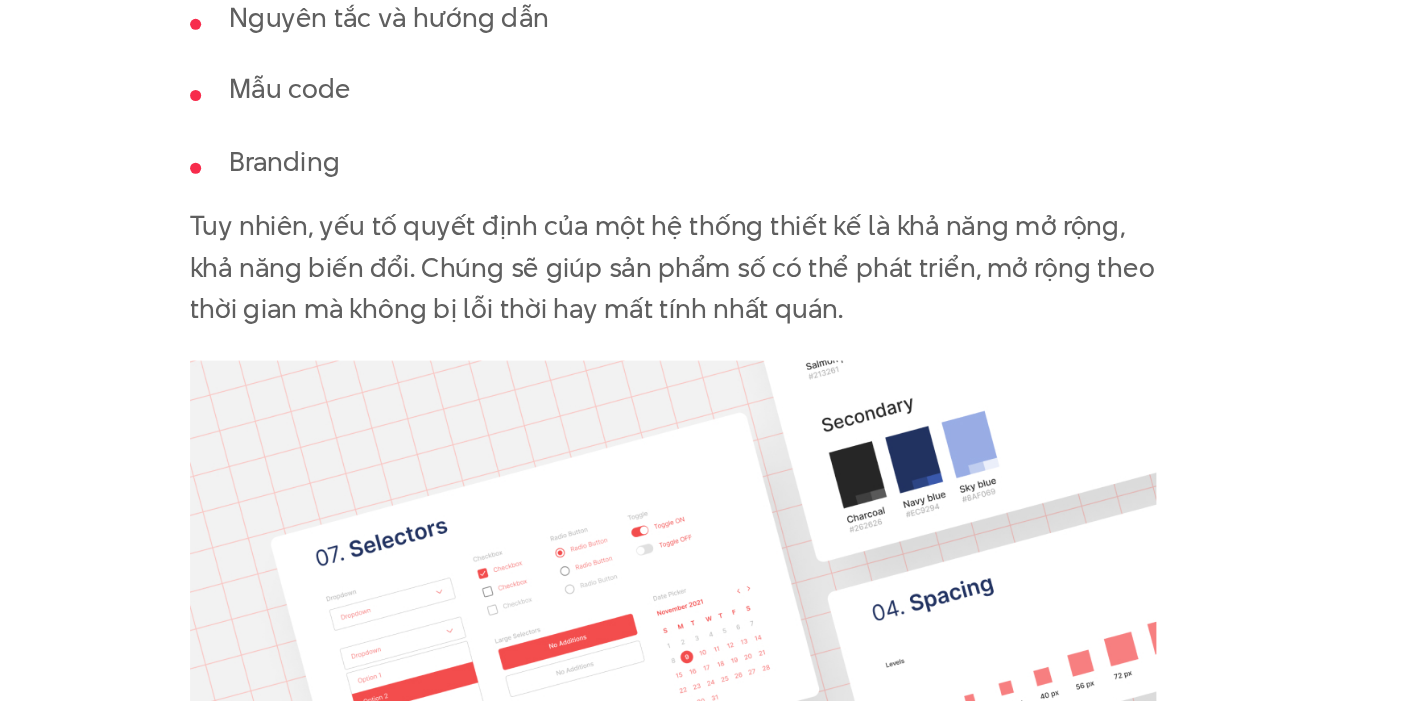 click on "Tuy nhiên, yếu tố quyết định của một hệ thống thiết kế là khả năng mở rộng, khả năng biến đổi. Chúng sẽ giúp sản phẩm số có thể phát triển, mở rộng theo thời gian mà không bị lỗi thời hay mất tính nhất quán." at bounding box center (712, 426) 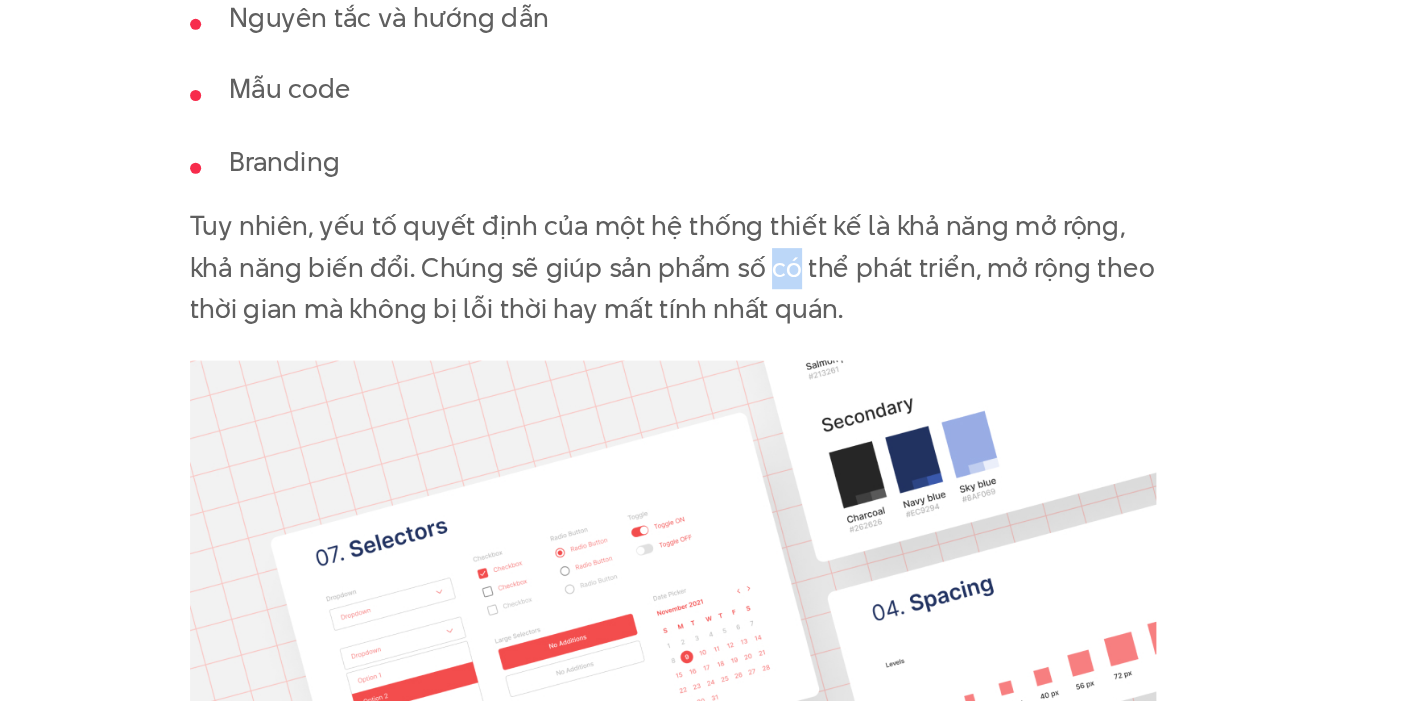click on "Tuy nhiên, yếu tố quyết định của một hệ thống thiết kế là khả năng mở rộng, khả năng biến đổi. Chúng sẽ giúp sản phẩm số có thể phát triển, mở rộng theo thời gian mà không bị lỗi thời hay mất tính nhất quán." at bounding box center [712, 426] 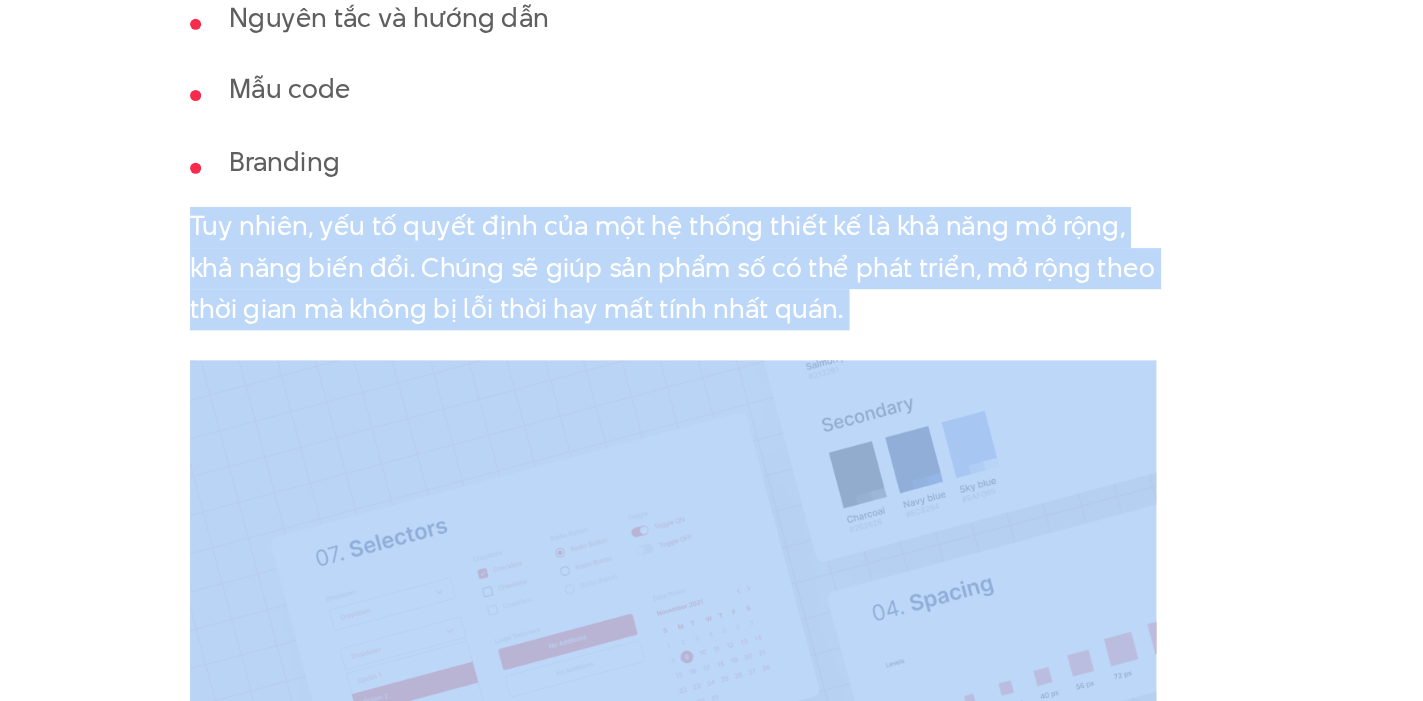 click on "Tuy nhiên, yếu tố quyết định của một hệ thống thiết kế là khả năng mở rộng, khả năng biến đổi. Chúng sẽ giúp sản phẩm số có thể phát triển, mở rộng theo thời gian mà không bị lỗi thời hay mất tính nhất quán." at bounding box center [712, 426] 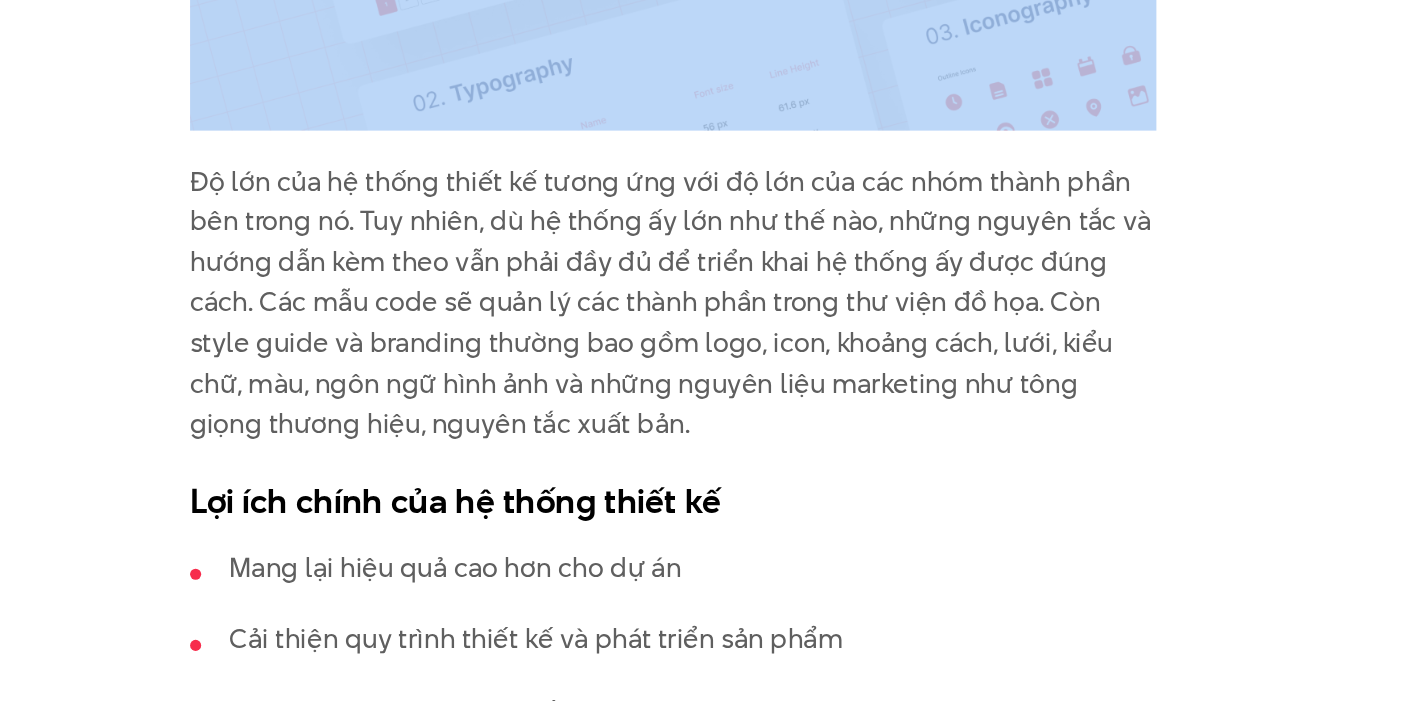 scroll, scrollTop: 2796, scrollLeft: 0, axis: vertical 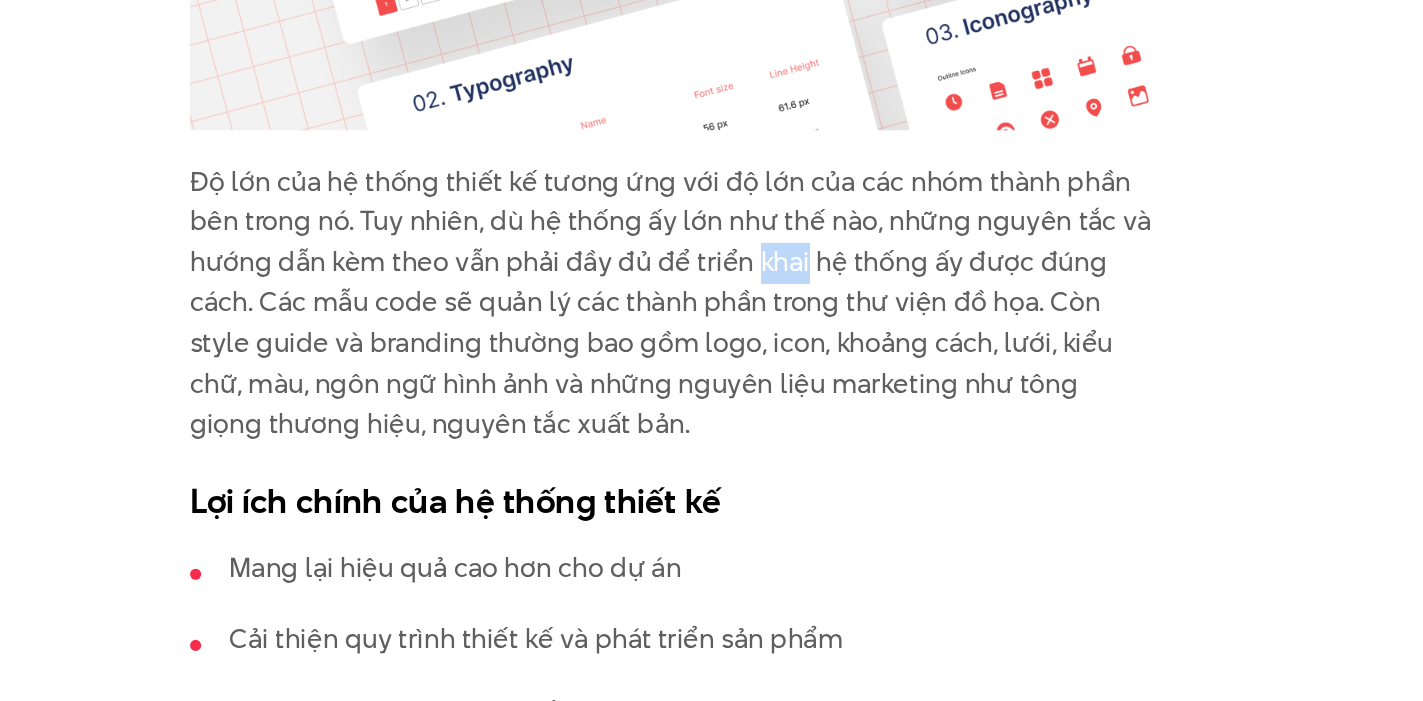 click on "Độ lớn của hệ thống thiết kế tương ứng với độ lớn của các nhóm thành phần bên trong nó. Tuy nhiên, dù hệ thống ấy lớn như thế nào, những nguyên tắc và hướng dẫn kèm theo vẫn phải đầy đủ để triển khai hệ thống ấy được đúng cách. Các mẫu code sẽ quản lý các thành phần trong thư viện đồ họa. Còn style guide và branding thường bao gồm logo, icon, khoảng cách, lưới, kiểu chữ, màu, ngôn ngữ hình ảnh và những nguyên liệu marketing như tông giọng thương hiệu, nguyên tắc xuất bản." at bounding box center (712, 449) 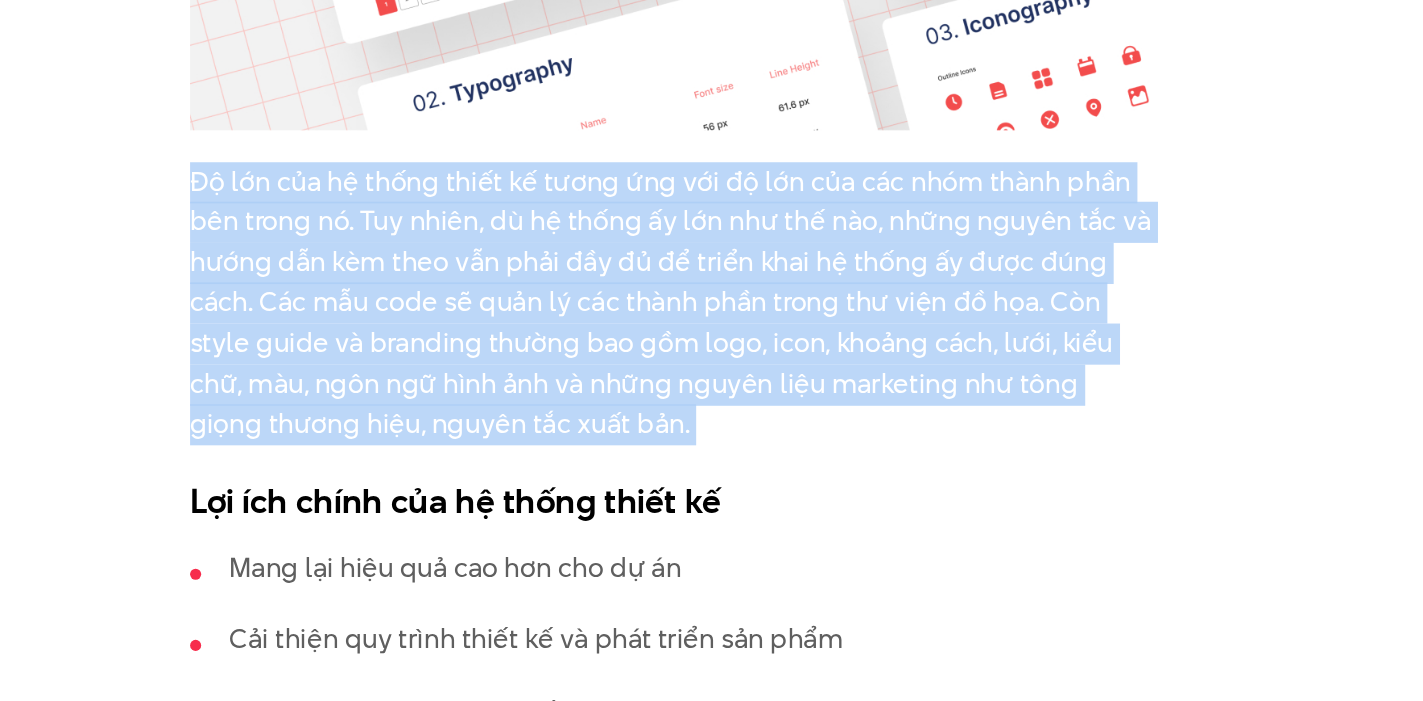 click on "Độ lớn của hệ thống thiết kế tương ứng với độ lớn của các nhóm thành phần bên trong nó. Tuy nhiên, dù hệ thống ấy lớn như thế nào, những nguyên tắc và hướng dẫn kèm theo vẫn phải đầy đủ để triển khai hệ thống ấy được đúng cách. Các mẫu code sẽ quản lý các thành phần trong thư viện đồ họa. Còn style guide và branding thường bao gồm logo, icon, khoảng cách, lưới, kiểu chữ, màu, ngôn ngữ hình ảnh và những nguyên liệu marketing như tông giọng thương hiệu, nguyên tắc xuất bản." at bounding box center [712, 449] 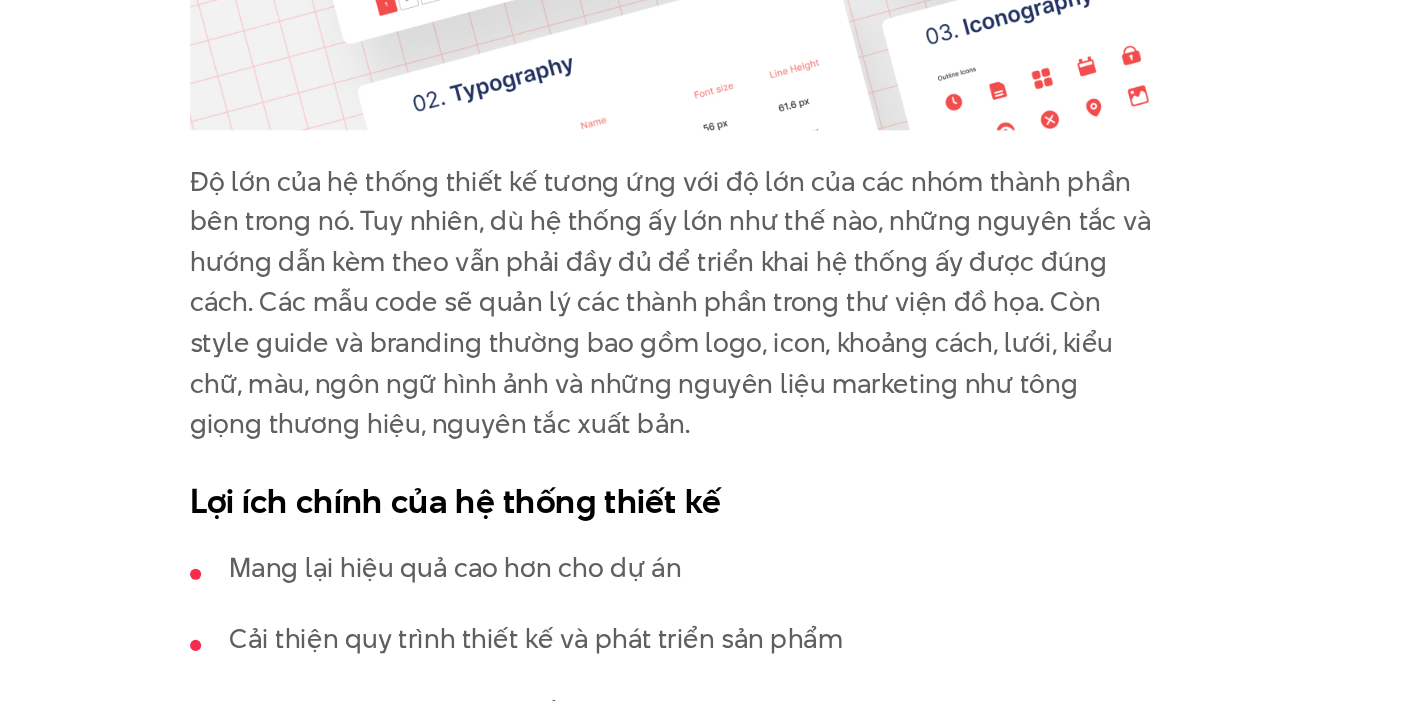 click on "Độ lớn của hệ thống thiết kế tương ứng với độ lớn của các nhóm thành phần bên trong nó. Tuy nhiên, dù hệ thống ấy lớn như thế nào, những nguyên tắc và hướng dẫn kèm theo vẫn phải đầy đủ để triển khai hệ thống ấy được đúng cách. Các mẫu code sẽ quản lý các thành phần trong thư viện đồ họa. Còn style guide và branding thường bao gồm logo, icon, khoảng cách, lưới, kiểu chữ, màu, ngôn ngữ hình ảnh và những nguyên liệu marketing như tông giọng thương hiệu, nguyên tắc xuất bản." at bounding box center (712, 449) 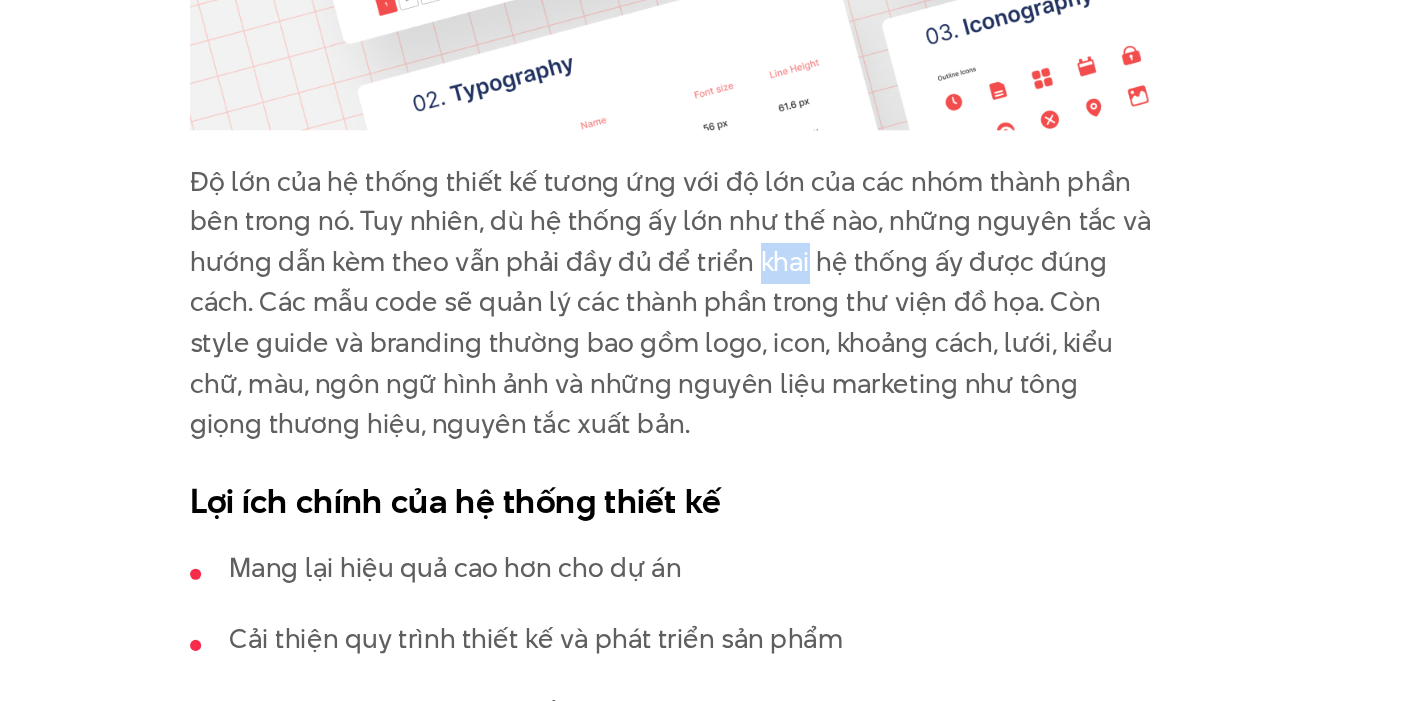 click on "Độ lớn của hệ thống thiết kế tương ứng với độ lớn của các nhóm thành phần bên trong nó. Tuy nhiên, dù hệ thống ấy lớn như thế nào, những nguyên tắc và hướng dẫn kèm theo vẫn phải đầy đủ để triển khai hệ thống ấy được đúng cách. Các mẫu code sẽ quản lý các thành phần trong thư viện đồ họa. Còn style guide và branding thường bao gồm logo, icon, khoảng cách, lưới, kiểu chữ, màu, ngôn ngữ hình ảnh và những nguyên liệu marketing như tông giọng thương hiệu, nguyên tắc xuất bản." at bounding box center [712, 449] 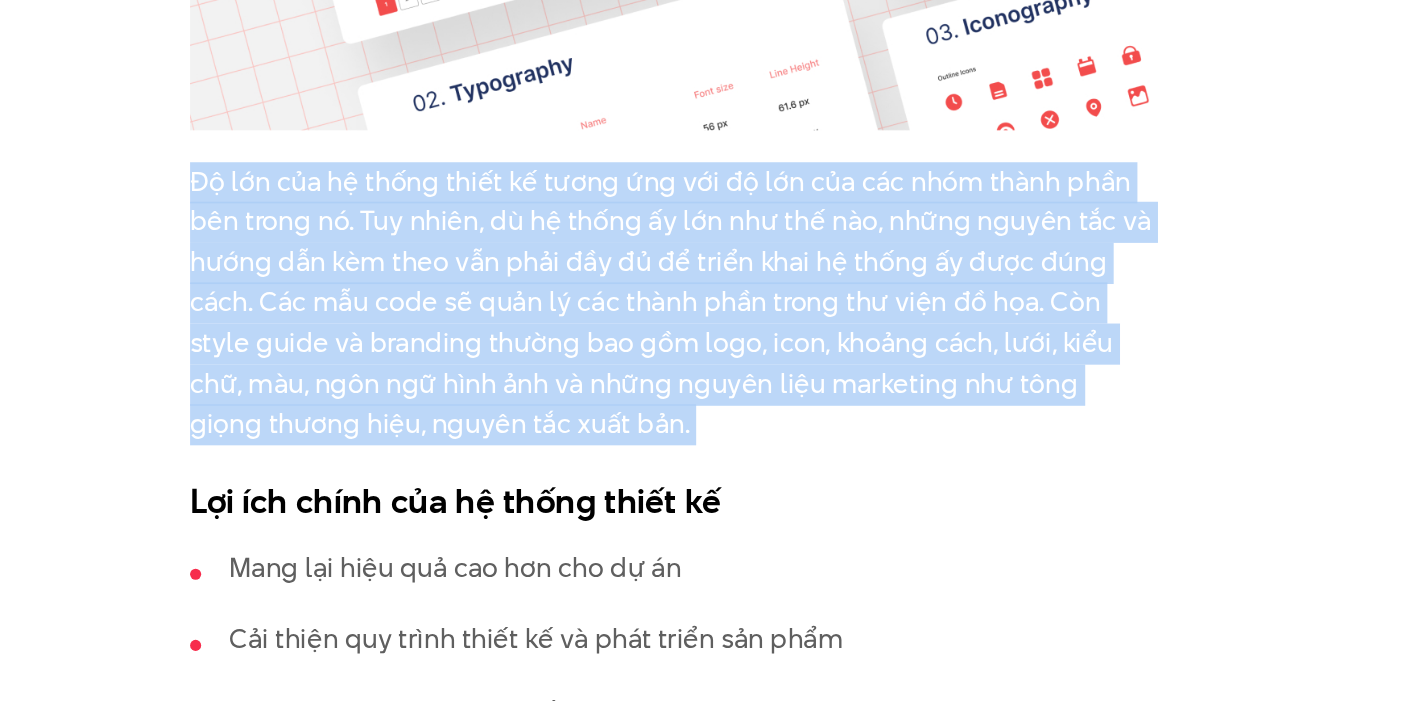 click on "Độ lớn của hệ thống thiết kế tương ứng với độ lớn của các nhóm thành phần bên trong nó. Tuy nhiên, dù hệ thống ấy lớn như thế nào, những nguyên tắc và hướng dẫn kèm theo vẫn phải đầy đủ để triển khai hệ thống ấy được đúng cách. Các mẫu code sẽ quản lý các thành phần trong thư viện đồ họa. Còn style guide và branding thường bao gồm logo, icon, khoảng cách, lưới, kiểu chữ, màu, ngôn ngữ hình ảnh và những nguyên liệu marketing như tông giọng thương hiệu, nguyên tắc xuất bản." at bounding box center (712, 449) 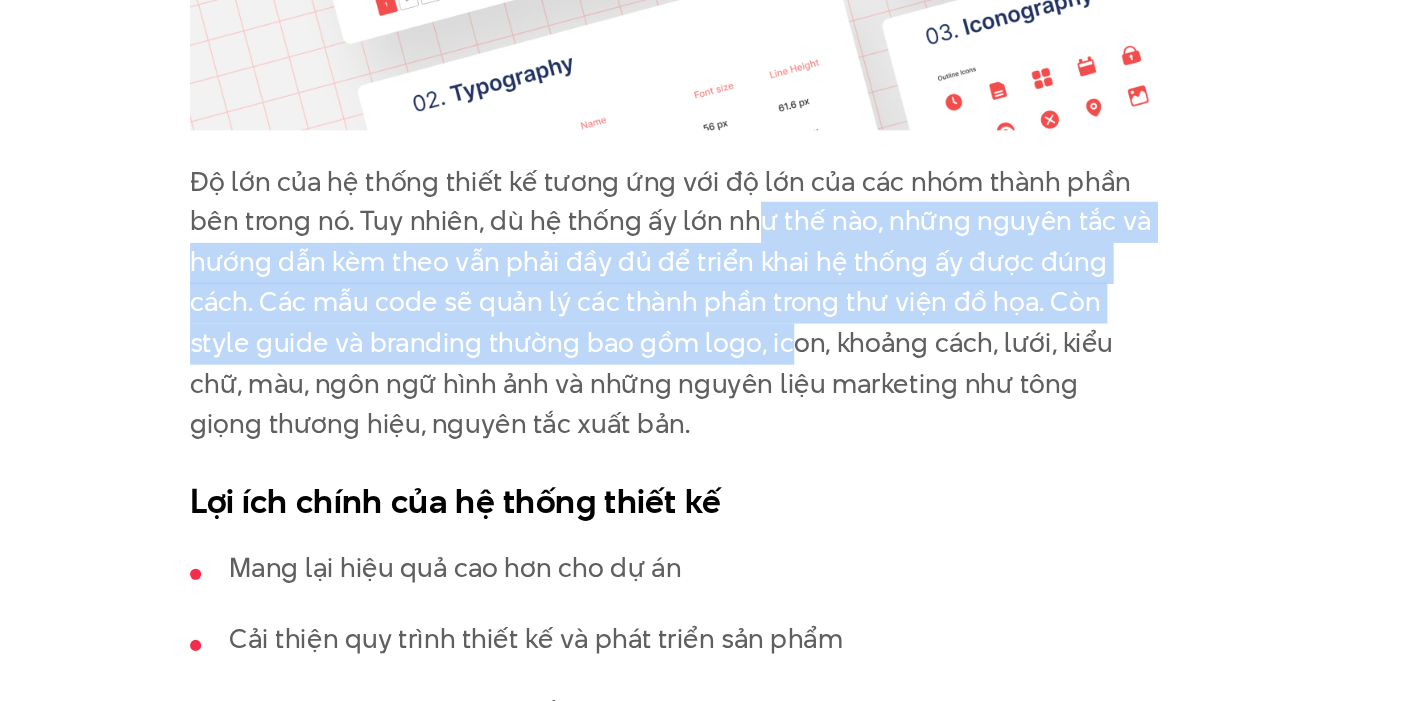 drag, startPoint x: 767, startPoint y: 392, endPoint x: 783, endPoint y: 473, distance: 82.565125 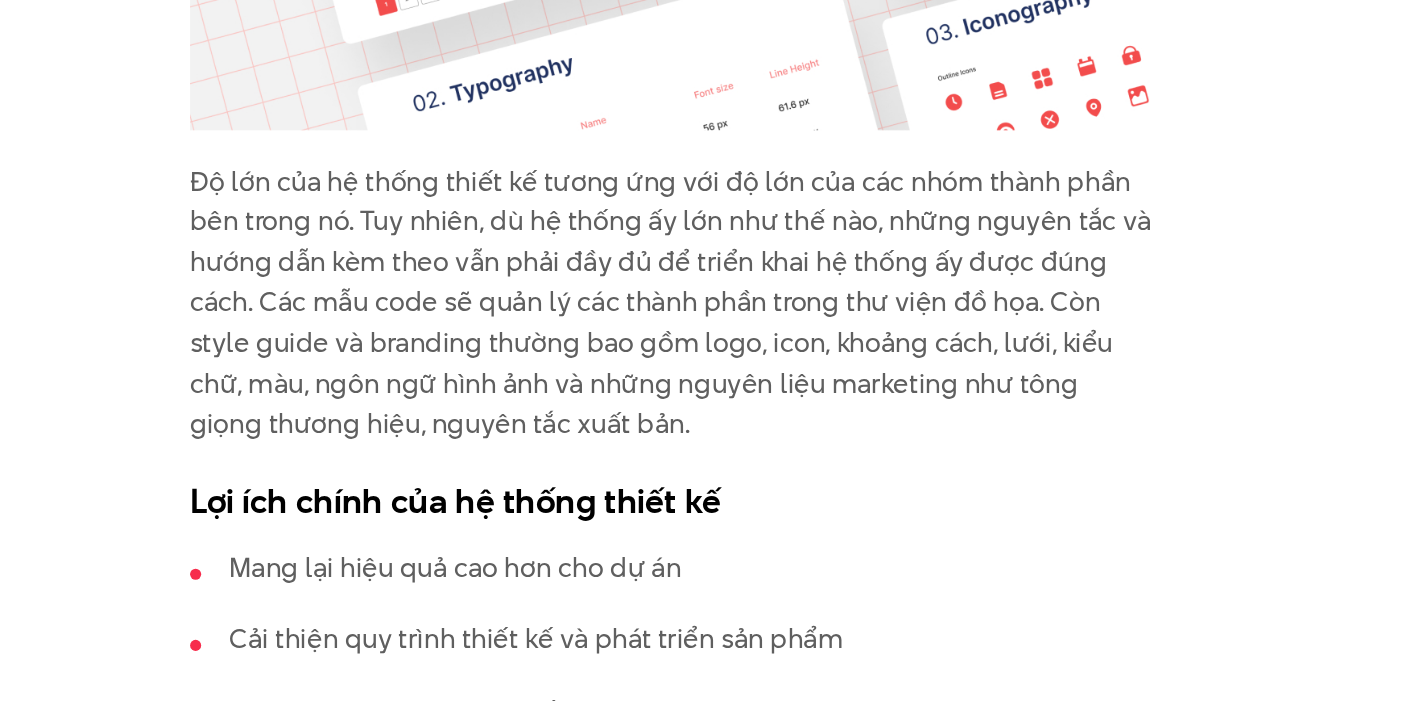 click on "Độ lớn của hệ thống thiết kế tương ứng với độ lớn của các nhóm thành phần bên trong nó. Tuy nhiên, dù hệ thống ấy lớn như thế nào, những nguyên tắc và hướng dẫn kèm theo vẫn phải đầy đủ để triển khai hệ thống ấy được đúng cách. Các mẫu code sẽ quản lý các thành phần trong thư viện đồ họa. Còn style guide và branding thường bao gồm logo, icon, khoảng cách, lưới, kiểu chữ, màu, ngôn ngữ hình ảnh và những nguyên liệu marketing như tông giọng thương hiệu, nguyên tắc xuất bản." at bounding box center (712, 449) 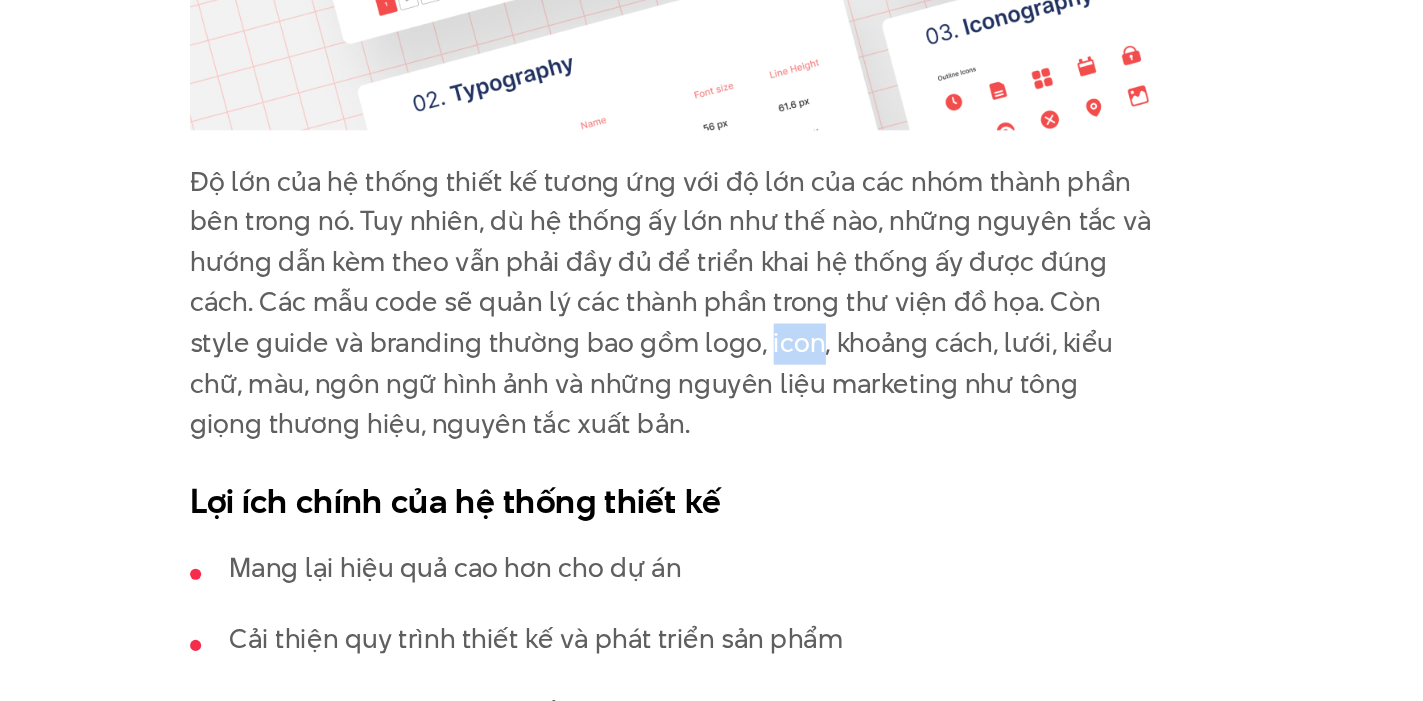 click on "Độ lớn của hệ thống thiết kế tương ứng với độ lớn của các nhóm thành phần bên trong nó. Tuy nhiên, dù hệ thống ấy lớn như thế nào, những nguyên tắc và hướng dẫn kèm theo vẫn phải đầy đủ để triển khai hệ thống ấy được đúng cách. Các mẫu code sẽ quản lý các thành phần trong thư viện đồ họa. Còn style guide và branding thường bao gồm logo, icon, khoảng cách, lưới, kiểu chữ, màu, ngôn ngữ hình ảnh và những nguyên liệu marketing như tông giọng thương hiệu, nguyên tắc xuất bản." at bounding box center (712, 449) 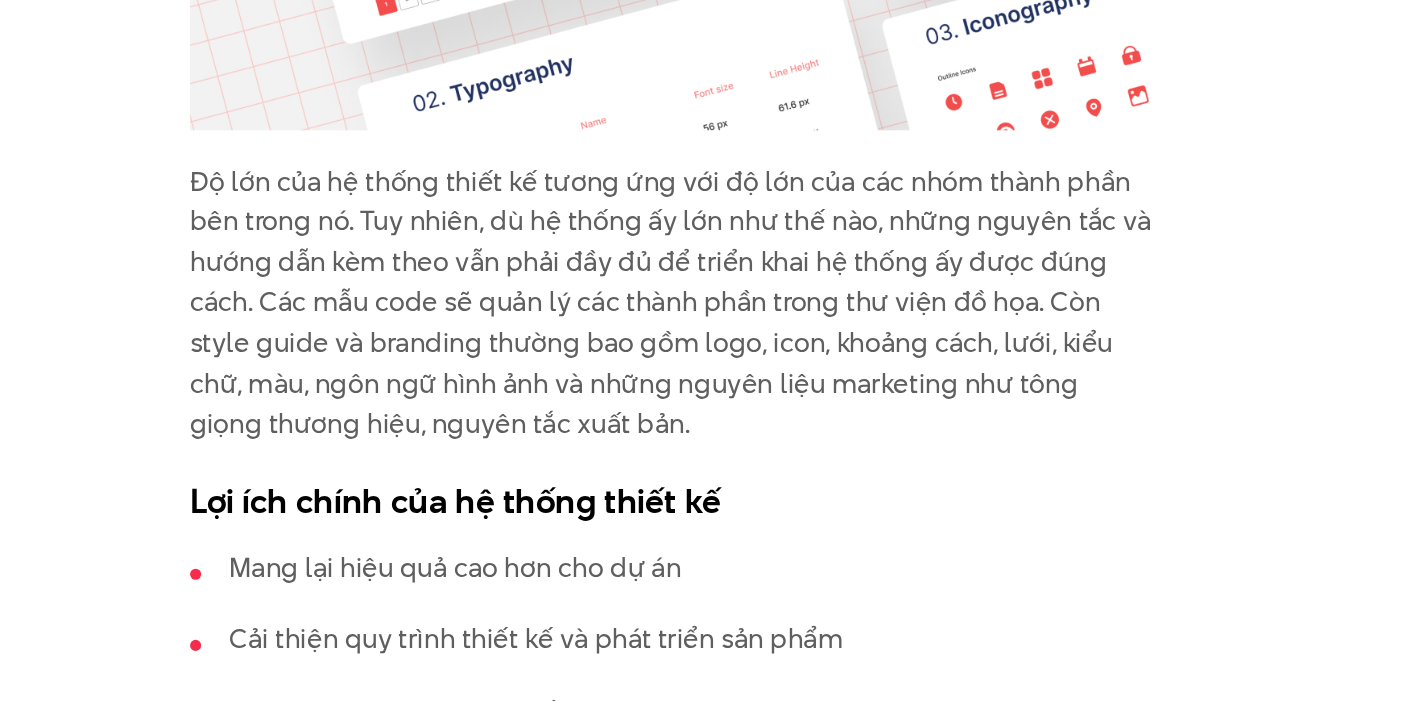 click on "Độ lớn của hệ thống thiết kế tương ứng với độ lớn của các nhóm thành phần bên trong nó. Tuy nhiên, dù hệ thống ấy lớn như thế nào, những nguyên tắc và hướng dẫn kèm theo vẫn phải đầy đủ để triển khai hệ thống ấy được đúng cách. Các mẫu code sẽ quản lý các thành phần trong thư viện đồ họa. Còn style guide và branding thường bao gồm logo, icon, khoảng cách, lưới, kiểu chữ, màu, ngôn ngữ hình ảnh và những nguyên liệu marketing như tông giọng thương hiệu, nguyên tắc xuất bản." at bounding box center (712, 449) 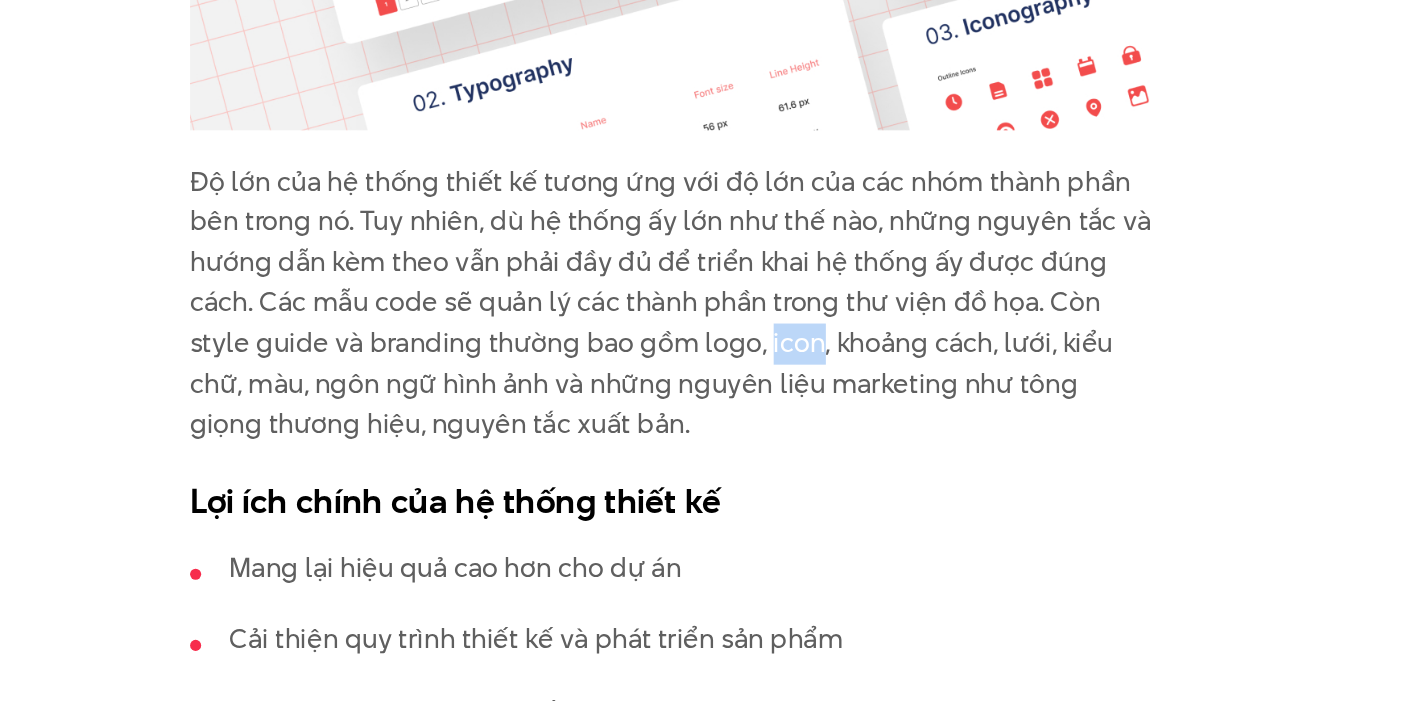 click on "Độ lớn của hệ thống thiết kế tương ứng với độ lớn của các nhóm thành phần bên trong nó. Tuy nhiên, dù hệ thống ấy lớn như thế nào, những nguyên tắc và hướng dẫn kèm theo vẫn phải đầy đủ để triển khai hệ thống ấy được đúng cách. Các mẫu code sẽ quản lý các thành phần trong thư viện đồ họa. Còn style guide và branding thường bao gồm logo, icon, khoảng cách, lưới, kiểu chữ, màu, ngôn ngữ hình ảnh và những nguyên liệu marketing như tông giọng thương hiệu, nguyên tắc xuất bản." at bounding box center (712, 449) 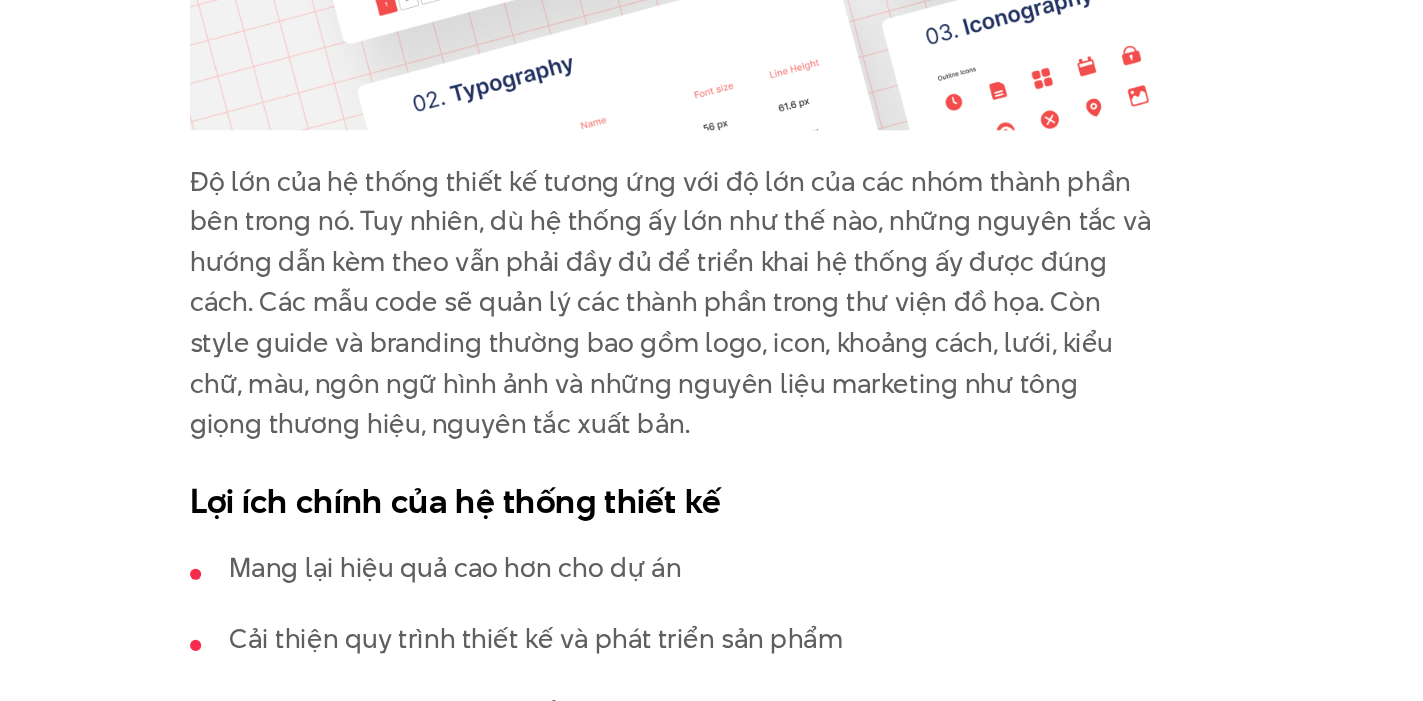 click on "Độ lớn của hệ thống thiết kế tương ứng với độ lớn của các nhóm thành phần bên trong nó. Tuy nhiên, dù hệ thống ấy lớn như thế nào, những nguyên tắc và hướng dẫn kèm theo vẫn phải đầy đủ để triển khai hệ thống ấy được đúng cách. Các mẫu code sẽ quản lý các thành phần trong thư viện đồ họa. Còn style guide và branding thường bao gồm logo, icon, khoảng cách, lưới, kiểu chữ, màu, ngôn ngữ hình ảnh và những nguyên liệu marketing như tông giọng thương hiệu, nguyên tắc xuất bản." at bounding box center [712, 449] 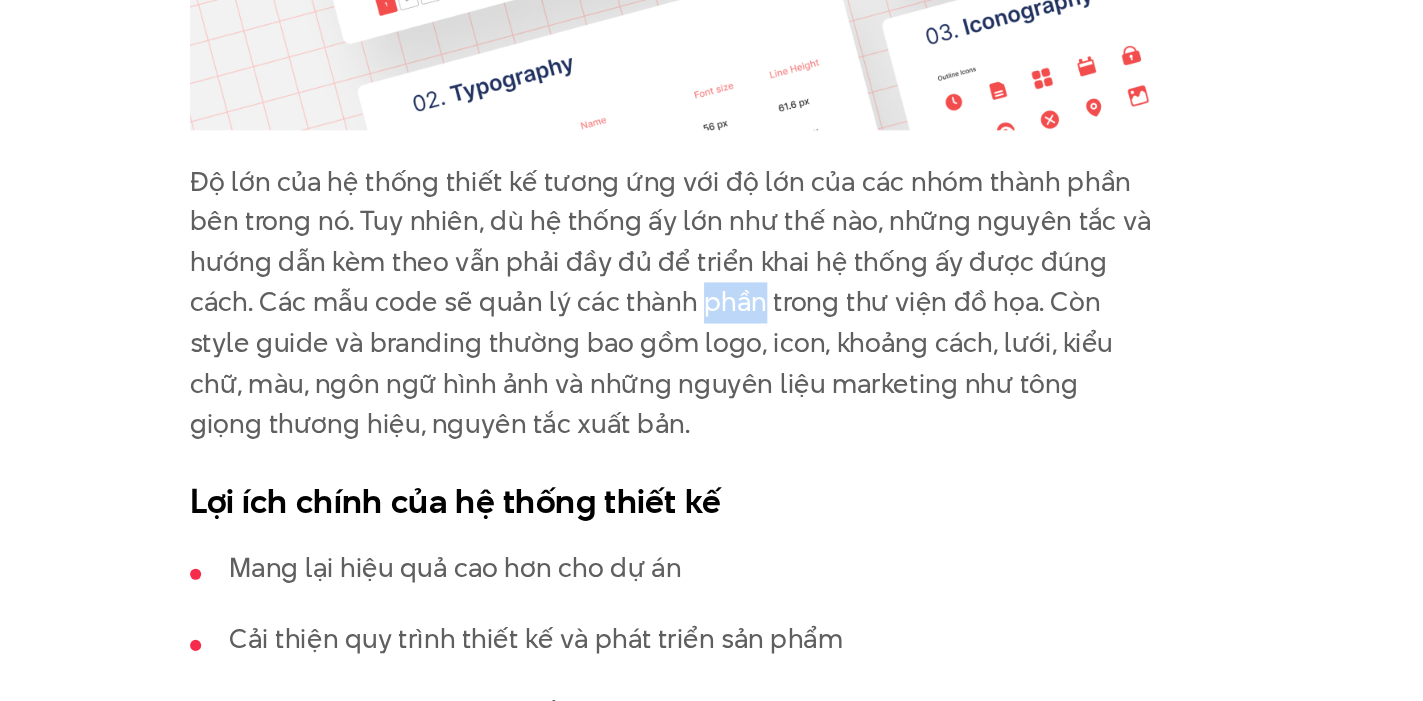 click on "Độ lớn của hệ thống thiết kế tương ứng với độ lớn của các nhóm thành phần bên trong nó. Tuy nhiên, dù hệ thống ấy lớn như thế nào, những nguyên tắc và hướng dẫn kèm theo vẫn phải đầy đủ để triển khai hệ thống ấy được đúng cách. Các mẫu code sẽ quản lý các thành phần trong thư viện đồ họa. Còn style guide và branding thường bao gồm logo, icon, khoảng cách, lưới, kiểu chữ, màu, ngôn ngữ hình ảnh và những nguyên liệu marketing như tông giọng thương hiệu, nguyên tắc xuất bản." at bounding box center [712, 449] 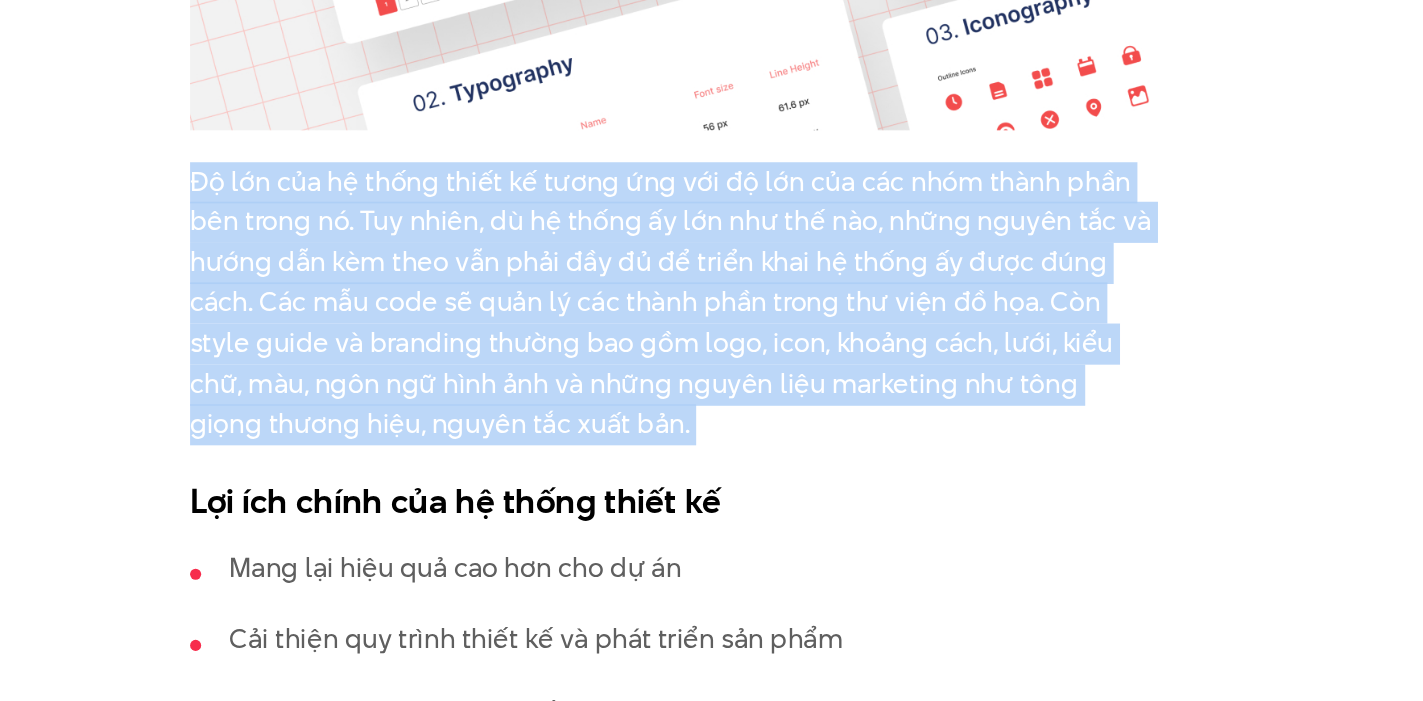 click on "Độ lớn của hệ thống thiết kế tương ứng với độ lớn của các nhóm thành phần bên trong nó. Tuy nhiên, dù hệ thống ấy lớn như thế nào, những nguyên tắc và hướng dẫn kèm theo vẫn phải đầy đủ để triển khai hệ thống ấy được đúng cách. Các mẫu code sẽ quản lý các thành phần trong thư viện đồ họa. Còn style guide và branding thường bao gồm logo, icon, khoảng cách, lưới, kiểu chữ, màu, ngôn ngữ hình ảnh và những nguyên liệu marketing như tông giọng thương hiệu, nguyên tắc xuất bản." at bounding box center (712, 449) 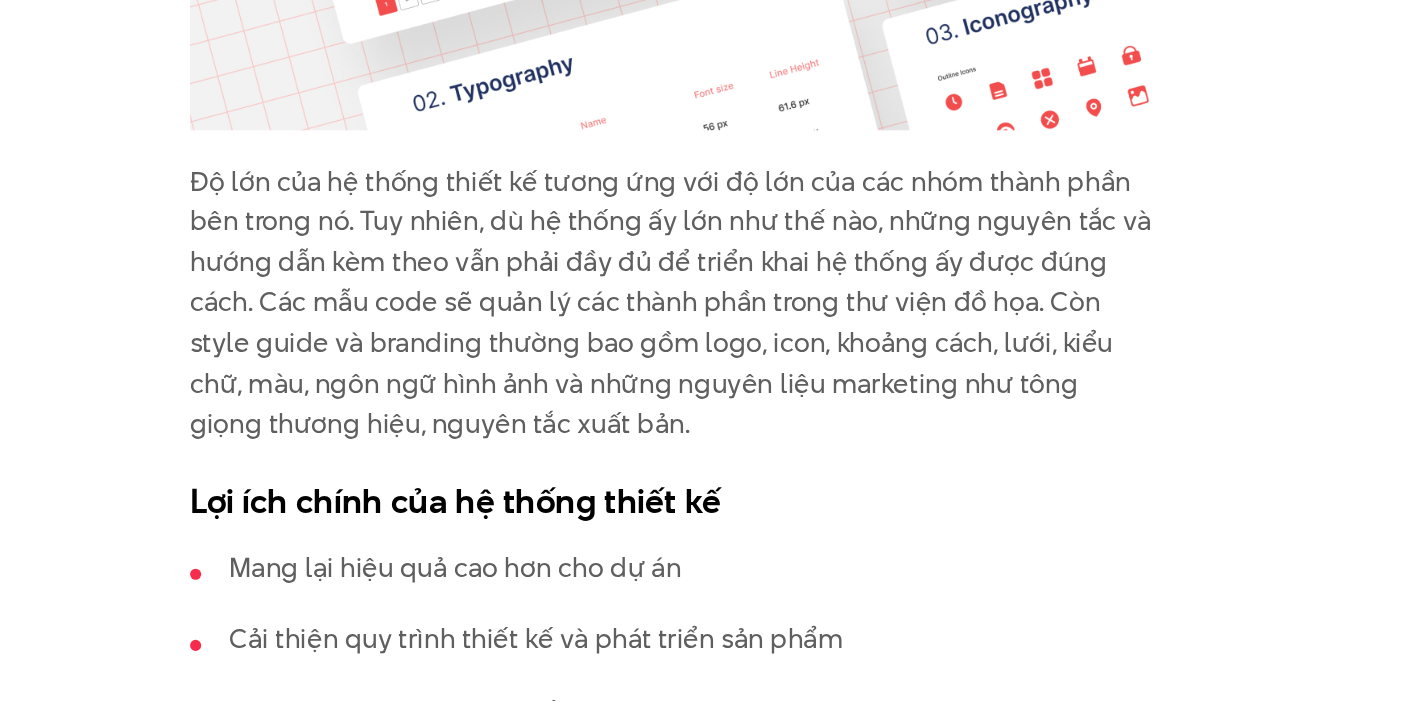 click on "Độ lớn của hệ thống thiết kế tương ứng với độ lớn của các nhóm thành phần bên trong nó. Tuy nhiên, dù hệ thống ấy lớn như thế nào, những nguyên tắc và hướng dẫn kèm theo vẫn phải đầy đủ để triển khai hệ thống ấy được đúng cách. Các mẫu code sẽ quản lý các thành phần trong thư viện đồ họa. Còn style guide và branding thường bao gồm logo, icon, khoảng cách, lưới, kiểu chữ, màu, ngôn ngữ hình ảnh và những nguyên liệu marketing như tông giọng thương hiệu, nguyên tắc xuất bản." at bounding box center (712, 449) 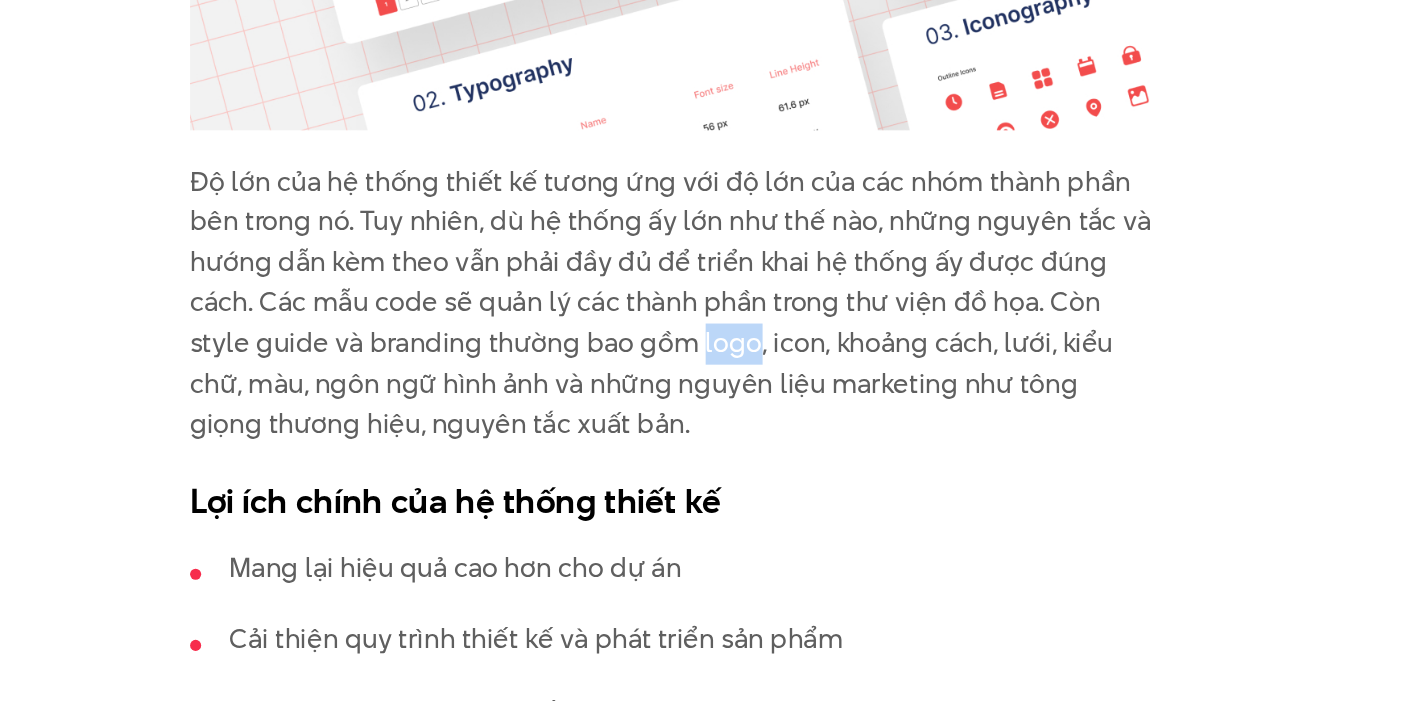click on "Độ lớn của hệ thống thiết kế tương ứng với độ lớn của các nhóm thành phần bên trong nó. Tuy nhiên, dù hệ thống ấy lớn như thế nào, những nguyên tắc và hướng dẫn kèm theo vẫn phải đầy đủ để triển khai hệ thống ấy được đúng cách. Các mẫu code sẽ quản lý các thành phần trong thư viện đồ họa. Còn style guide và branding thường bao gồm logo, icon, khoảng cách, lưới, kiểu chữ, màu, ngôn ngữ hình ảnh và những nguyên liệu marketing như tông giọng thương hiệu, nguyên tắc xuất bản." at bounding box center [712, 449] 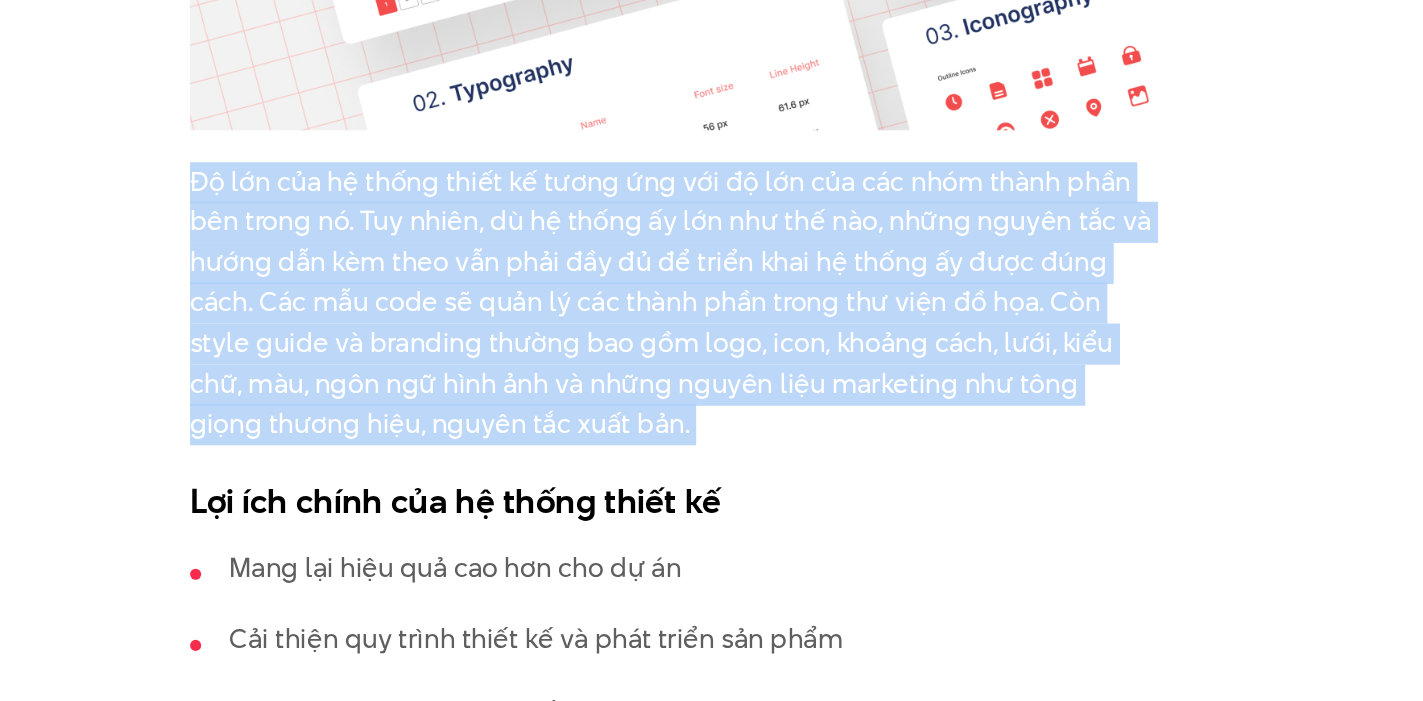 click on "Độ lớn của hệ thống thiết kế tương ứng với độ lớn của các nhóm thành phần bên trong nó. Tuy nhiên, dù hệ thống ấy lớn như thế nào, những nguyên tắc và hướng dẫn kèm theo vẫn phải đầy đủ để triển khai hệ thống ấy được đúng cách. Các mẫu code sẽ quản lý các thành phần trong thư viện đồ họa. Còn style guide và branding thường bao gồm logo, icon, khoảng cách, lưới, kiểu chữ, màu, ngôn ngữ hình ảnh và những nguyên liệu marketing như tông giọng thương hiệu, nguyên tắc xuất bản." at bounding box center (712, 449) 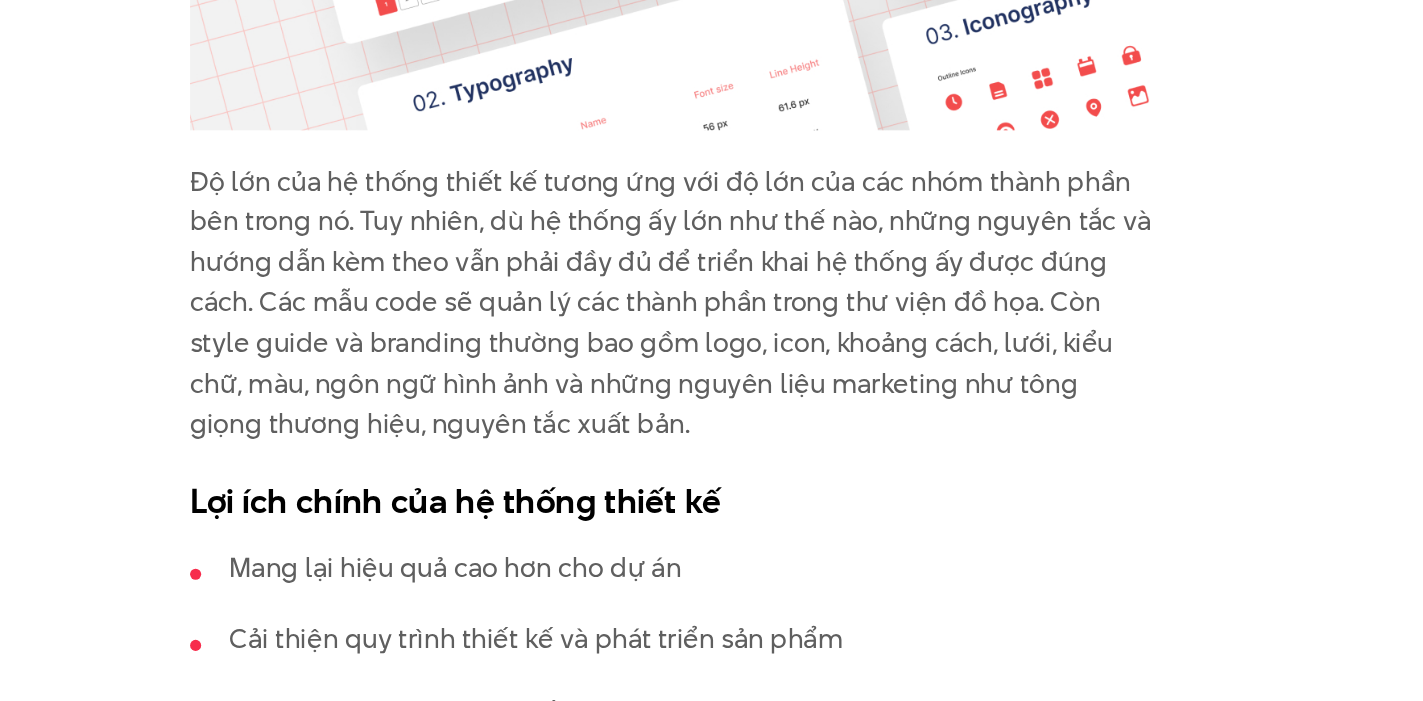 click on "Độ lớn của hệ thống thiết kế tương ứng với độ lớn của các nhóm thành phần bên trong nó. Tuy nhiên, dù hệ thống ấy lớn như thế nào, những nguyên tắc và hướng dẫn kèm theo vẫn phải đầy đủ để triển khai hệ thống ấy được đúng cách. Các mẫu code sẽ quản lý các thành phần trong thư viện đồ họa. Còn style guide và branding thường bao gồm logo, icon, khoảng cách, lưới, kiểu chữ, màu, ngôn ngữ hình ảnh và những nguyên liệu marketing như tông giọng thương hiệu, nguyên tắc xuất bản." at bounding box center (712, 449) 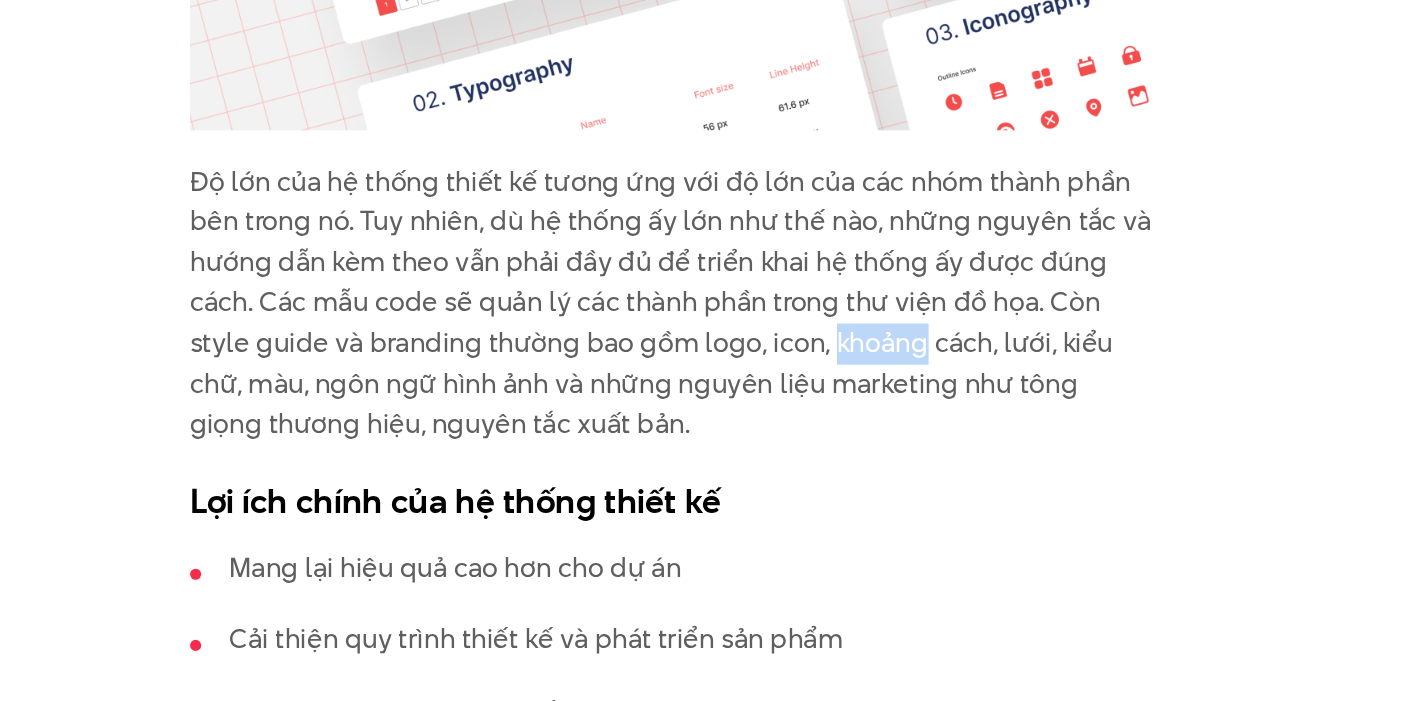 click on "Độ lớn của hệ thống thiết kế tương ứng với độ lớn của các nhóm thành phần bên trong nó. Tuy nhiên, dù hệ thống ấy lớn như thế nào, những nguyên tắc và hướng dẫn kèm theo vẫn phải đầy đủ để triển khai hệ thống ấy được đúng cách. Các mẫu code sẽ quản lý các thành phần trong thư viện đồ họa. Còn style guide và branding thường bao gồm logo, icon, khoảng cách, lưới, kiểu chữ, màu, ngôn ngữ hình ảnh và những nguyên liệu marketing như tông giọng thương hiệu, nguyên tắc xuất bản." at bounding box center [712, 449] 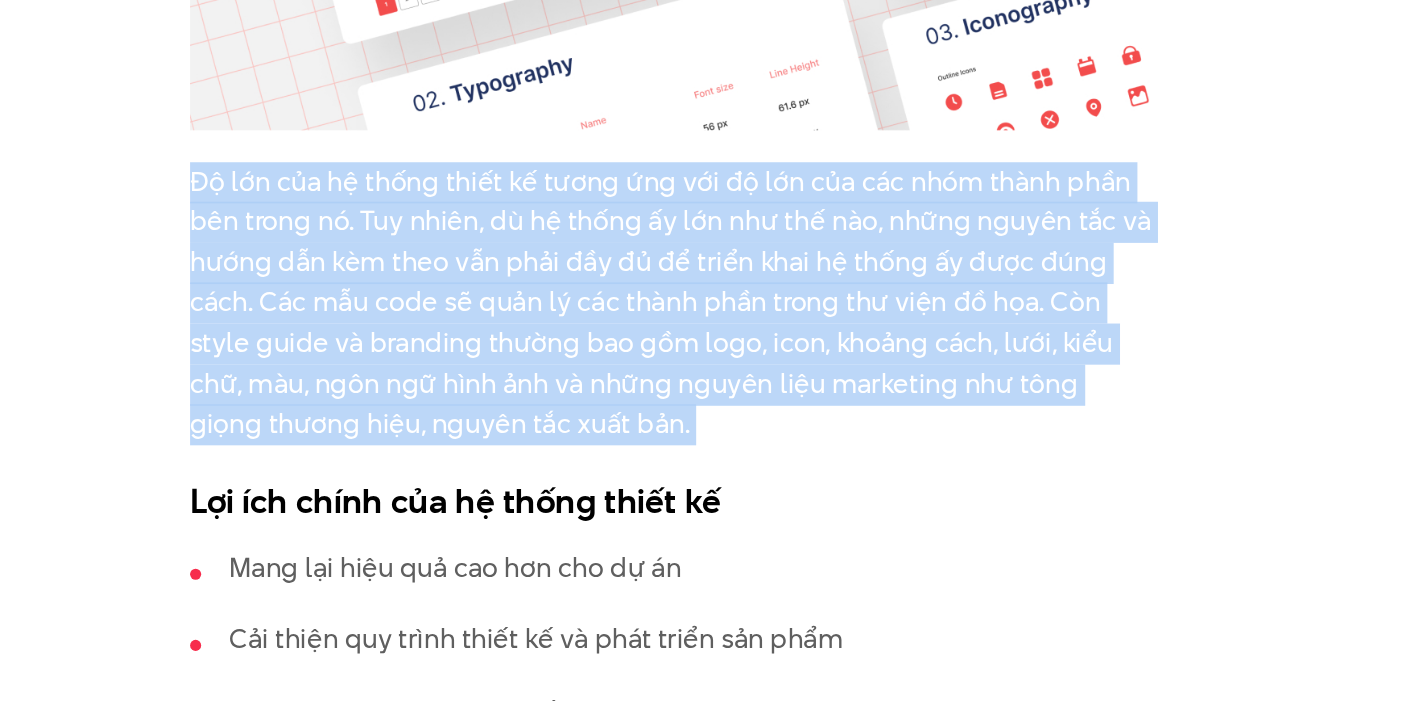 click on "Độ lớn của hệ thống thiết kế tương ứng với độ lớn của các nhóm thành phần bên trong nó. Tuy nhiên, dù hệ thống ấy lớn như thế nào, những nguyên tắc và hướng dẫn kèm theo vẫn phải đầy đủ để triển khai hệ thống ấy được đúng cách. Các mẫu code sẽ quản lý các thành phần trong thư viện đồ họa. Còn style guide và branding thường bao gồm logo, icon, khoảng cách, lưới, kiểu chữ, màu, ngôn ngữ hình ảnh và những nguyên liệu marketing như tông giọng thương hiệu, nguyên tắc xuất bản." at bounding box center [712, 449] 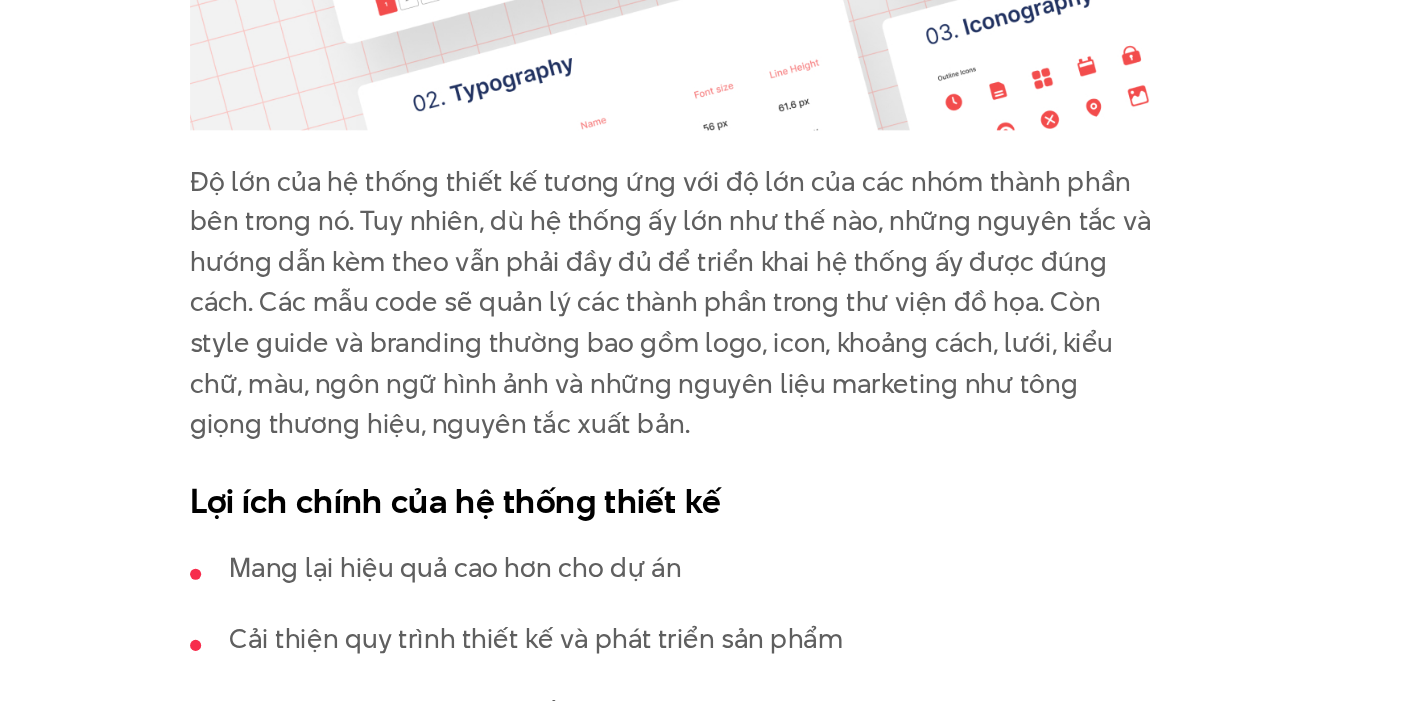 click on "Độ lớn của hệ thống thiết kế tương ứng với độ lớn của các nhóm thành phần bên trong nó. Tuy nhiên, dù hệ thống ấy lớn như thế nào, những nguyên tắc và hướng dẫn kèm theo vẫn phải đầy đủ để triển khai hệ thống ấy được đúng cách. Các mẫu code sẽ quản lý các thành phần trong thư viện đồ họa. Còn style guide và branding thường bao gồm logo, icon, khoảng cách, lưới, kiểu chữ, màu, ngôn ngữ hình ảnh và những nguyên liệu marketing như tông giọng thương hiệu, nguyên tắc xuất bản." at bounding box center (712, 449) 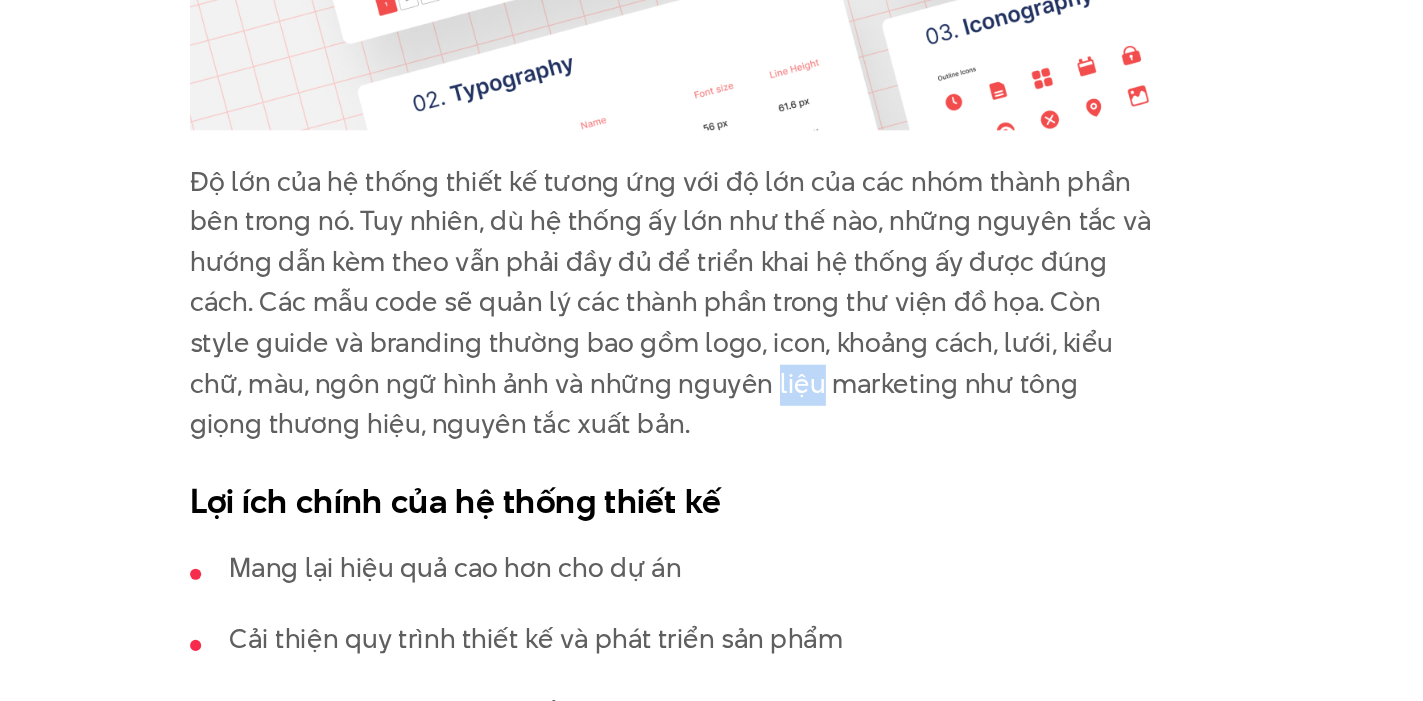 click on "Độ lớn của hệ thống thiết kế tương ứng với độ lớn của các nhóm thành phần bên trong nó. Tuy nhiên, dù hệ thống ấy lớn như thế nào, những nguyên tắc và hướng dẫn kèm theo vẫn phải đầy đủ để triển khai hệ thống ấy được đúng cách. Các mẫu code sẽ quản lý các thành phần trong thư viện đồ họa. Còn style guide và branding thường bao gồm logo, icon, khoảng cách, lưới, kiểu chữ, màu, ngôn ngữ hình ảnh và những nguyên liệu marketing như tông giọng thương hiệu, nguyên tắc xuất bản." at bounding box center (712, 449) 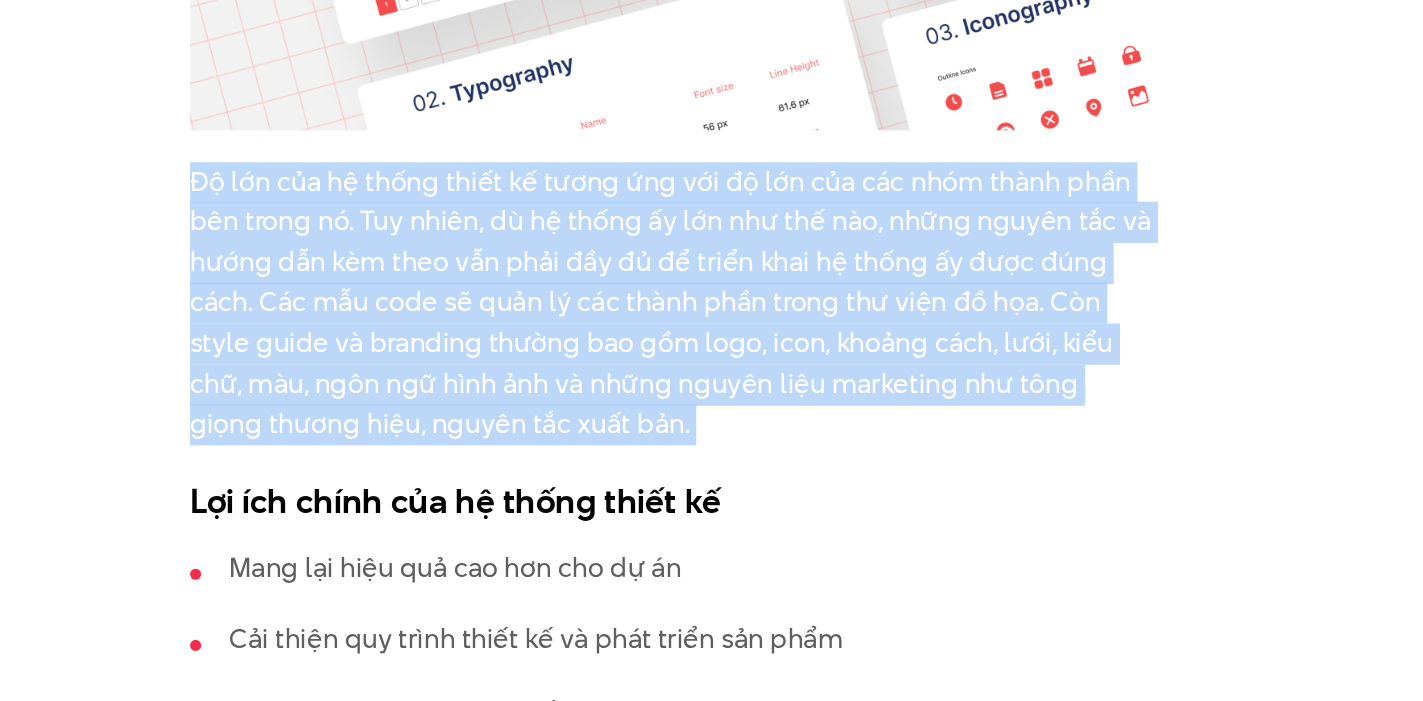 click on "Độ lớn của hệ thống thiết kế tương ứng với độ lớn của các nhóm thành phần bên trong nó. Tuy nhiên, dù hệ thống ấy lớn như thế nào, những nguyên tắc và hướng dẫn kèm theo vẫn phải đầy đủ để triển khai hệ thống ấy được đúng cách. Các mẫu code sẽ quản lý các thành phần trong thư viện đồ họa. Còn style guide và branding thường bao gồm logo, icon, khoảng cách, lưới, kiểu chữ, màu, ngôn ngữ hình ảnh và những nguyên liệu marketing như tông giọng thương hiệu, nguyên tắc xuất bản." at bounding box center (712, 449) 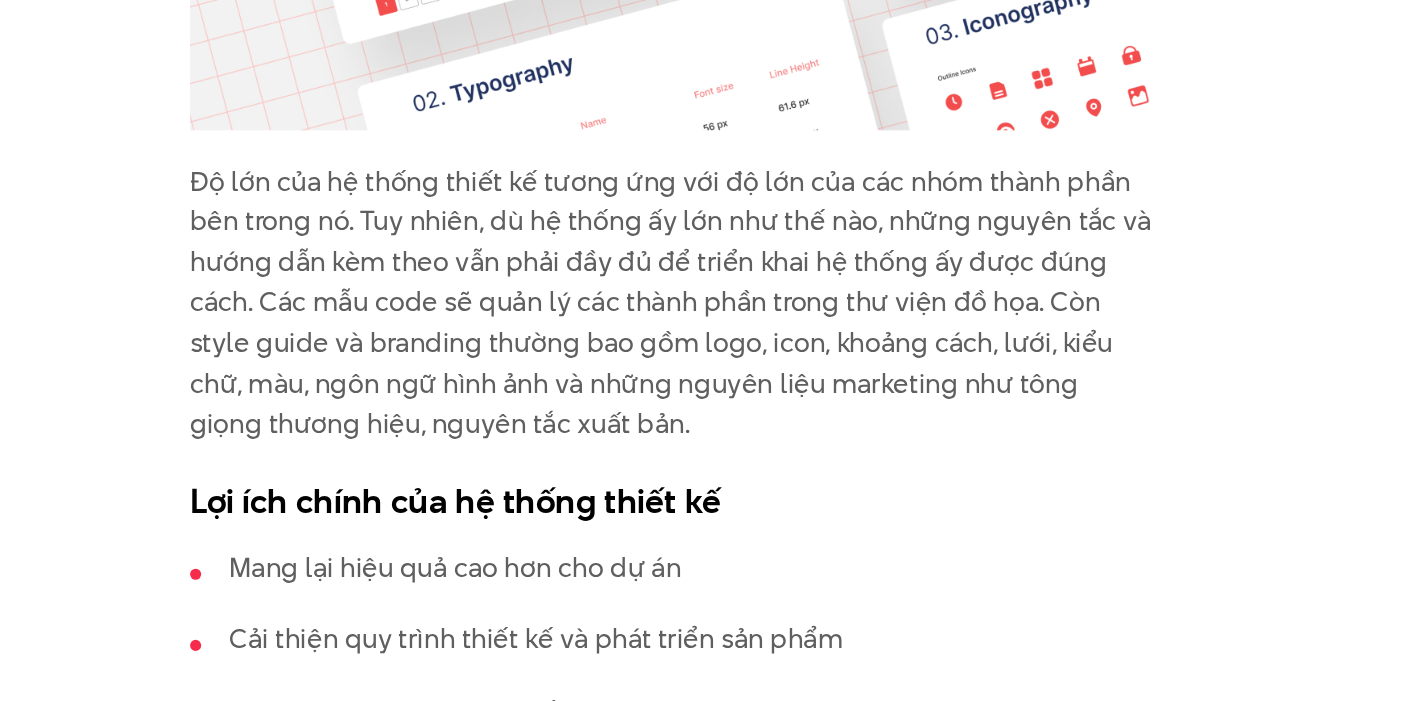 click on "Độ lớn của hệ thống thiết kế tương ứng với độ lớn của các nhóm thành phần bên trong nó. Tuy nhiên, dù hệ thống ấy lớn như thế nào, những nguyên tắc và hướng dẫn kèm theo vẫn phải đầy đủ để triển khai hệ thống ấy được đúng cách. Các mẫu code sẽ quản lý các thành phần trong thư viện đồ họa. Còn style guide và branding thường bao gồm logo, icon, khoảng cách, lưới, kiểu chữ, màu, ngôn ngữ hình ảnh và những nguyên liệu marketing như tông giọng thương hiệu, nguyên tắc xuất bản." at bounding box center [712, 449] 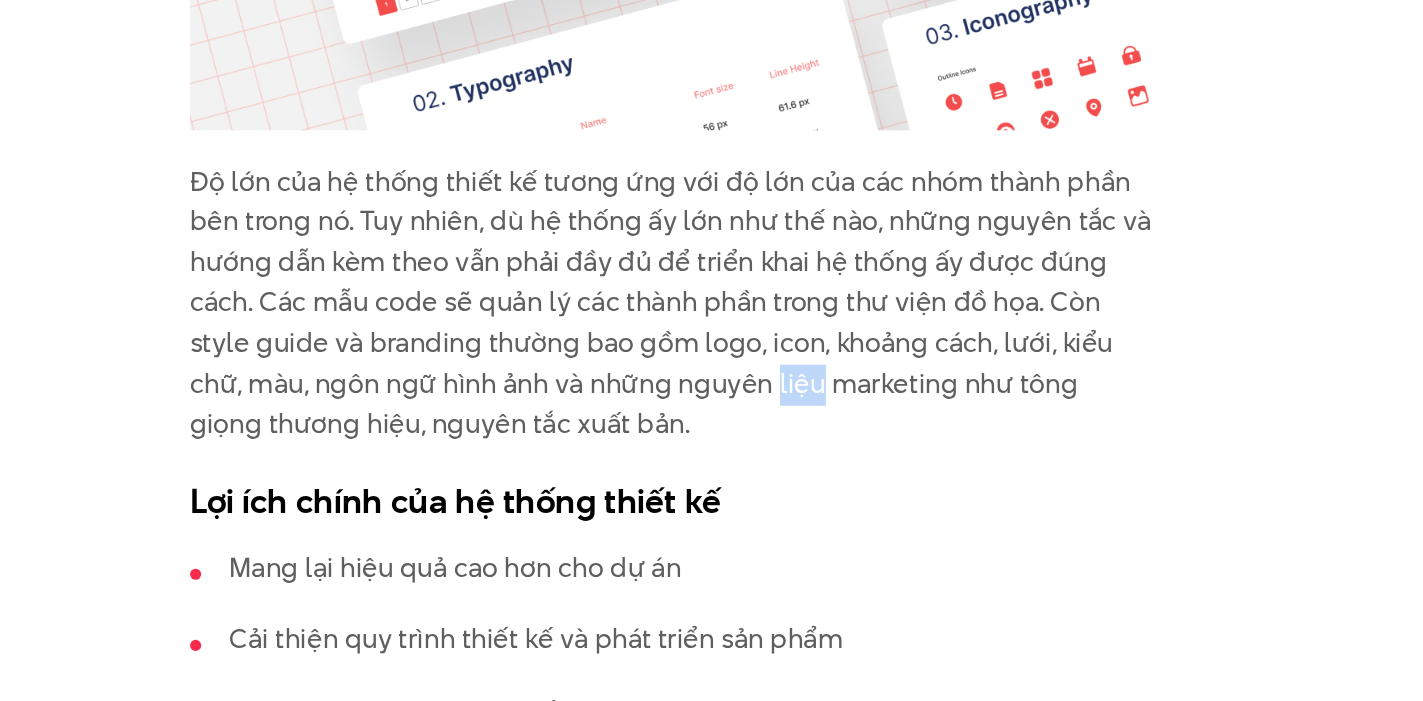 click on "Độ lớn của hệ thống thiết kế tương ứng với độ lớn của các nhóm thành phần bên trong nó. Tuy nhiên, dù hệ thống ấy lớn như thế nào, những nguyên tắc và hướng dẫn kèm theo vẫn phải đầy đủ để triển khai hệ thống ấy được đúng cách. Các mẫu code sẽ quản lý các thành phần trong thư viện đồ họa. Còn style guide và branding thường bao gồm logo, icon, khoảng cách, lưới, kiểu chữ, màu, ngôn ngữ hình ảnh và những nguyên liệu marketing như tông giọng thương hiệu, nguyên tắc xuất bản." at bounding box center [712, 449] 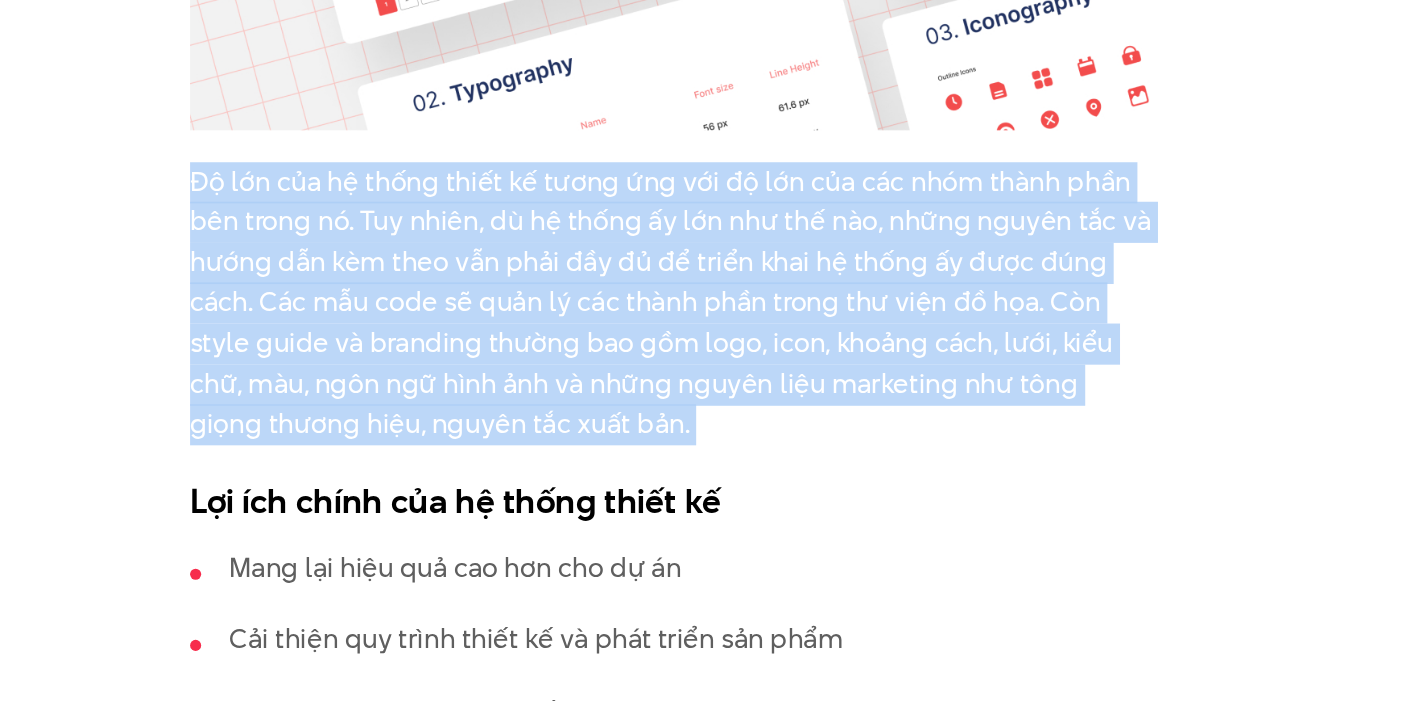 click on "Độ lớn của hệ thống thiết kế tương ứng với độ lớn của các nhóm thành phần bên trong nó. Tuy nhiên, dù hệ thống ấy lớn như thế nào, những nguyên tắc và hướng dẫn kèm theo vẫn phải đầy đủ để triển khai hệ thống ấy được đúng cách. Các mẫu code sẽ quản lý các thành phần trong thư viện đồ họa. Còn style guide và branding thường bao gồm logo, icon, khoảng cách, lưới, kiểu chữ, màu, ngôn ngữ hình ảnh và những nguyên liệu marketing như tông giọng thương hiệu, nguyên tắc xuất bản." at bounding box center (712, 449) 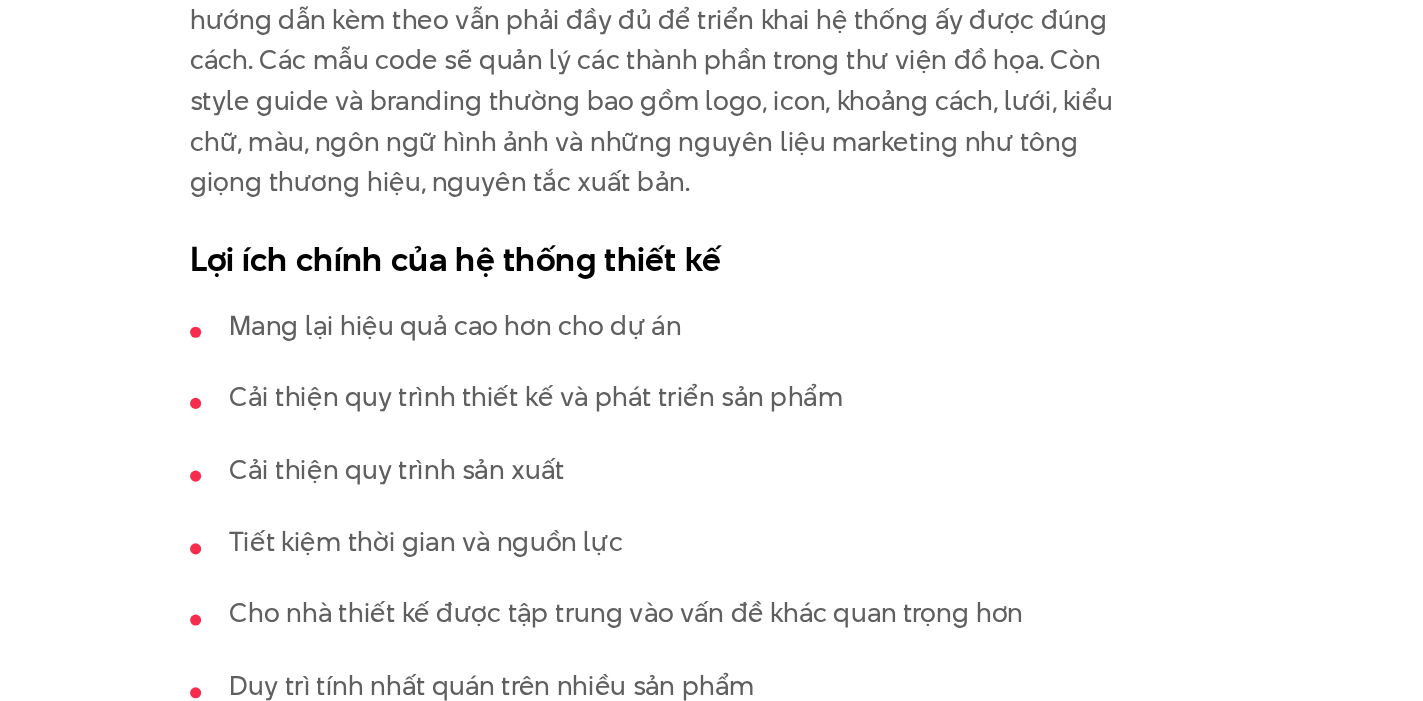 scroll, scrollTop: 2957, scrollLeft: 0, axis: vertical 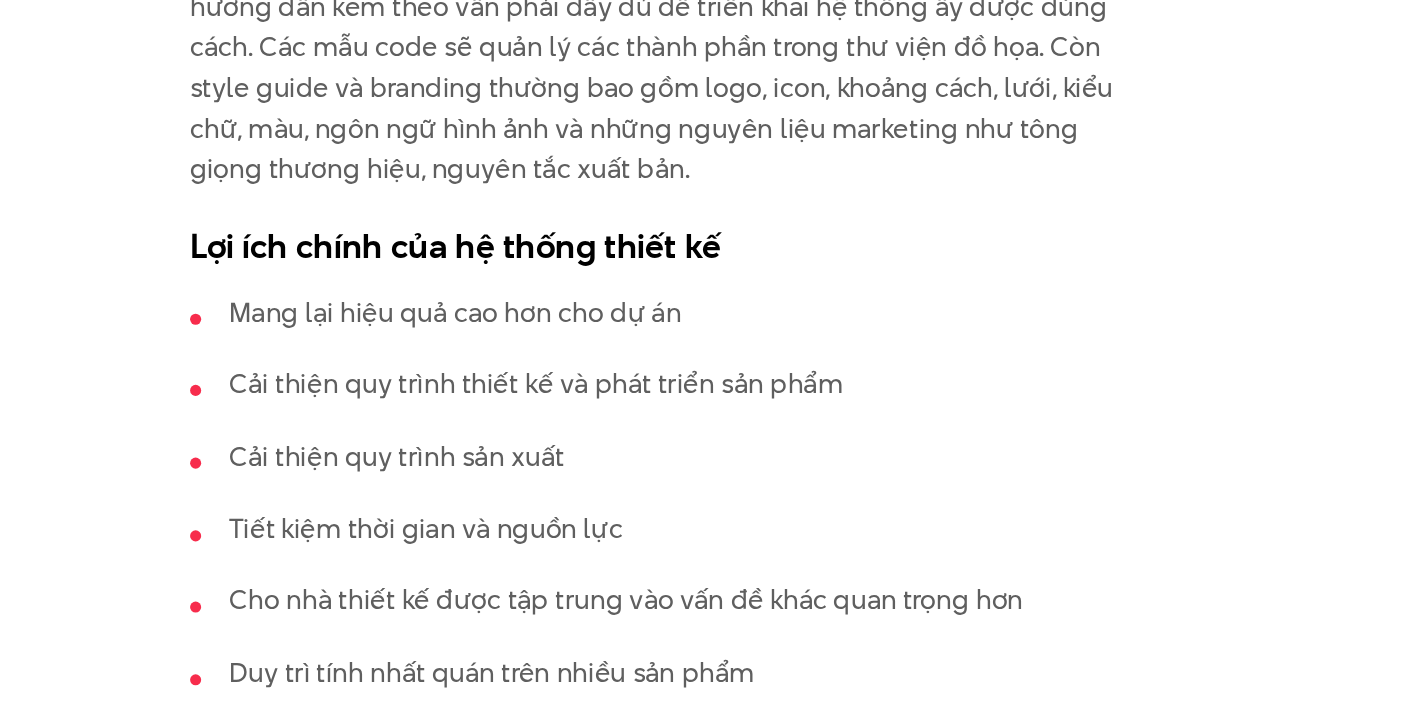click on "Cải thiện quy trình thiết kế và phát triển sản phẩm" at bounding box center [712, 501] 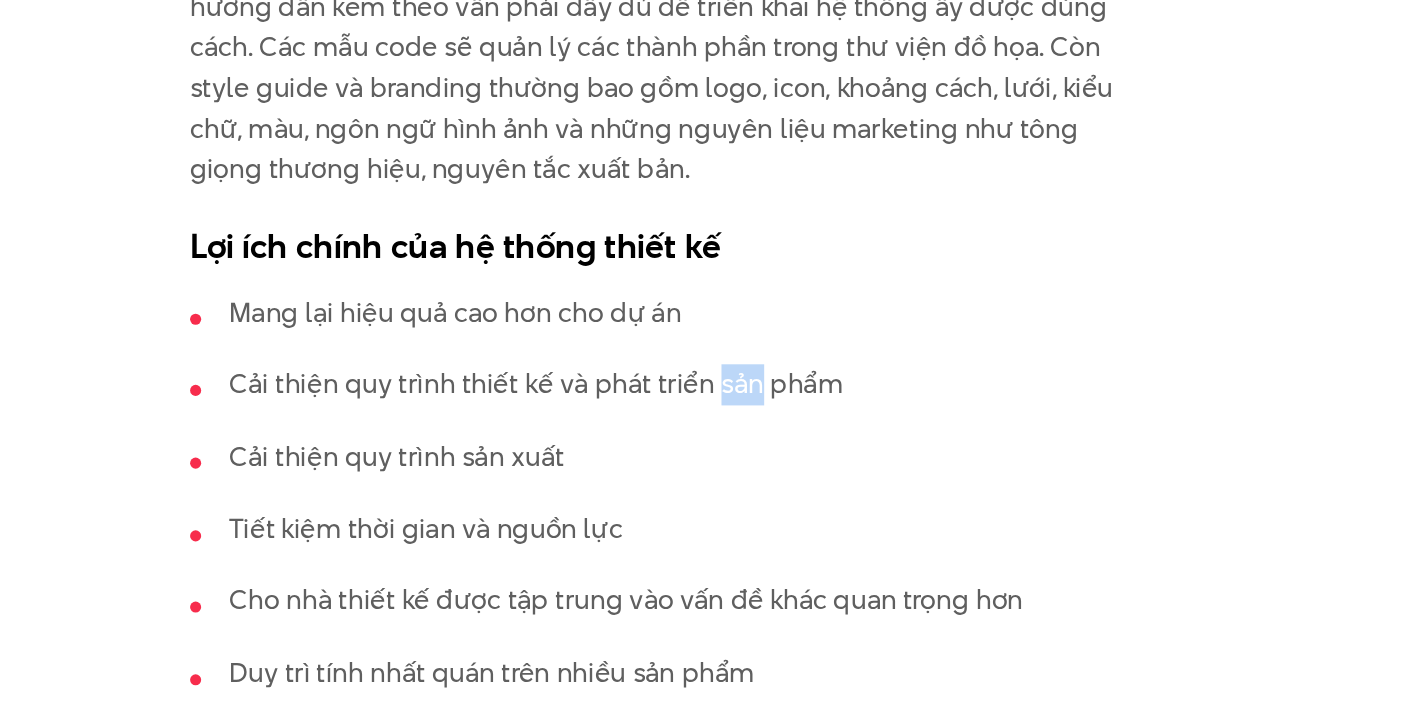 click on "Cải thiện quy trình thiết kế và phát triển sản phẩm" at bounding box center [712, 501] 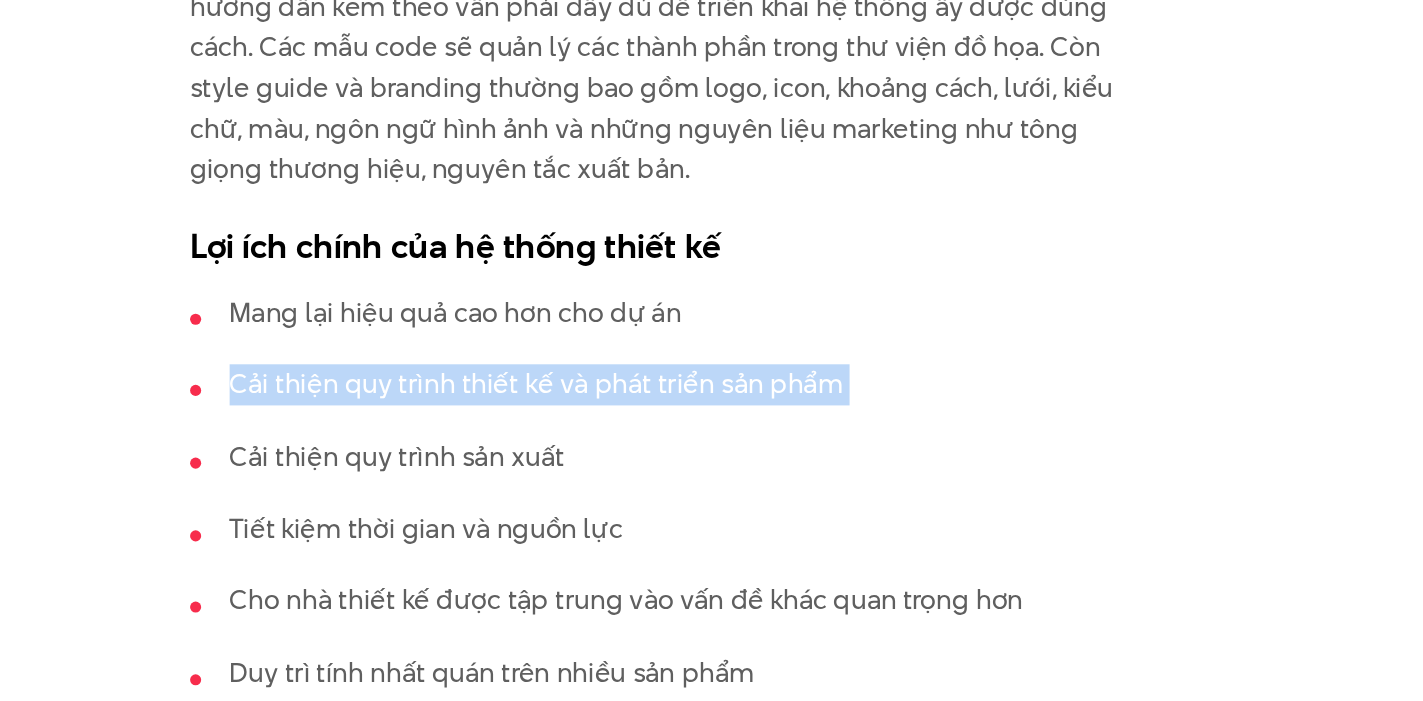 click on "Mang lại hiệu quả cao hơn cho dự án" at bounding box center [712, 456] 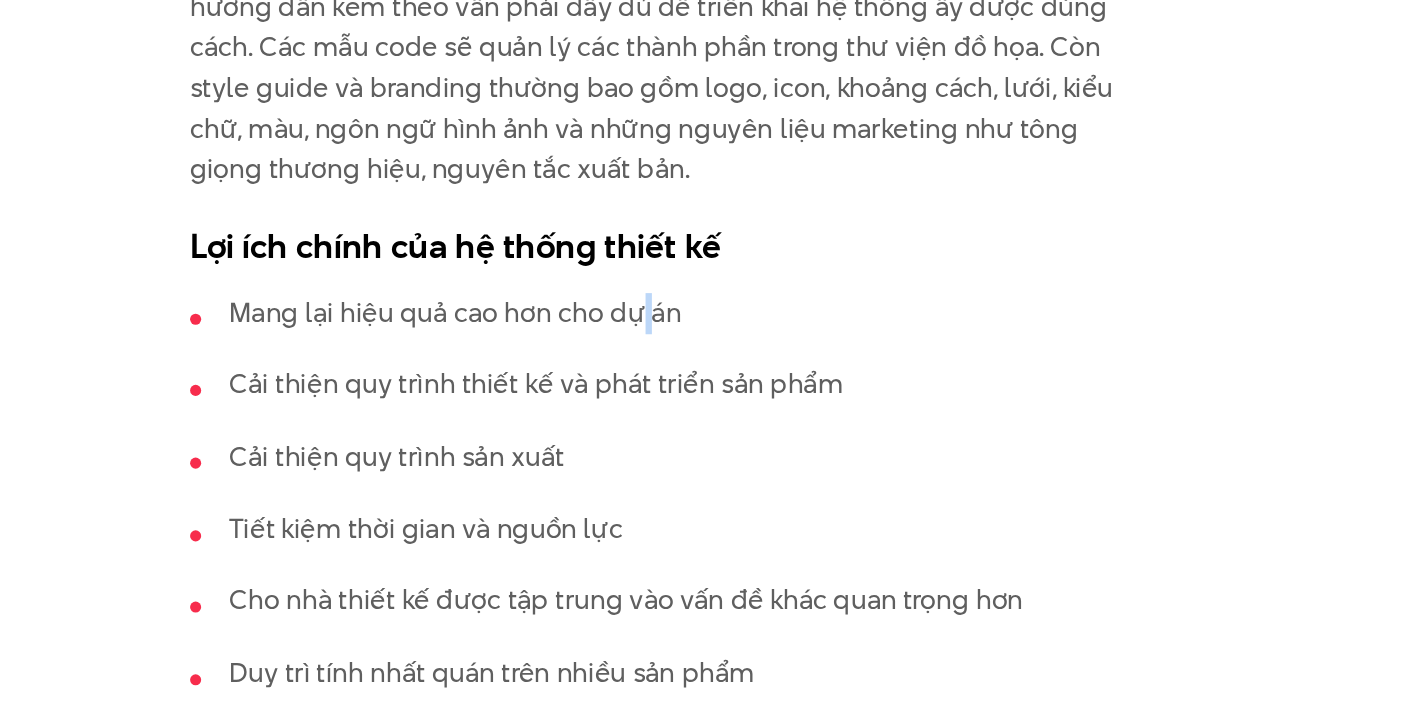 click on "Mang lại hiệu quả cao hơn cho dự án" at bounding box center [712, 456] 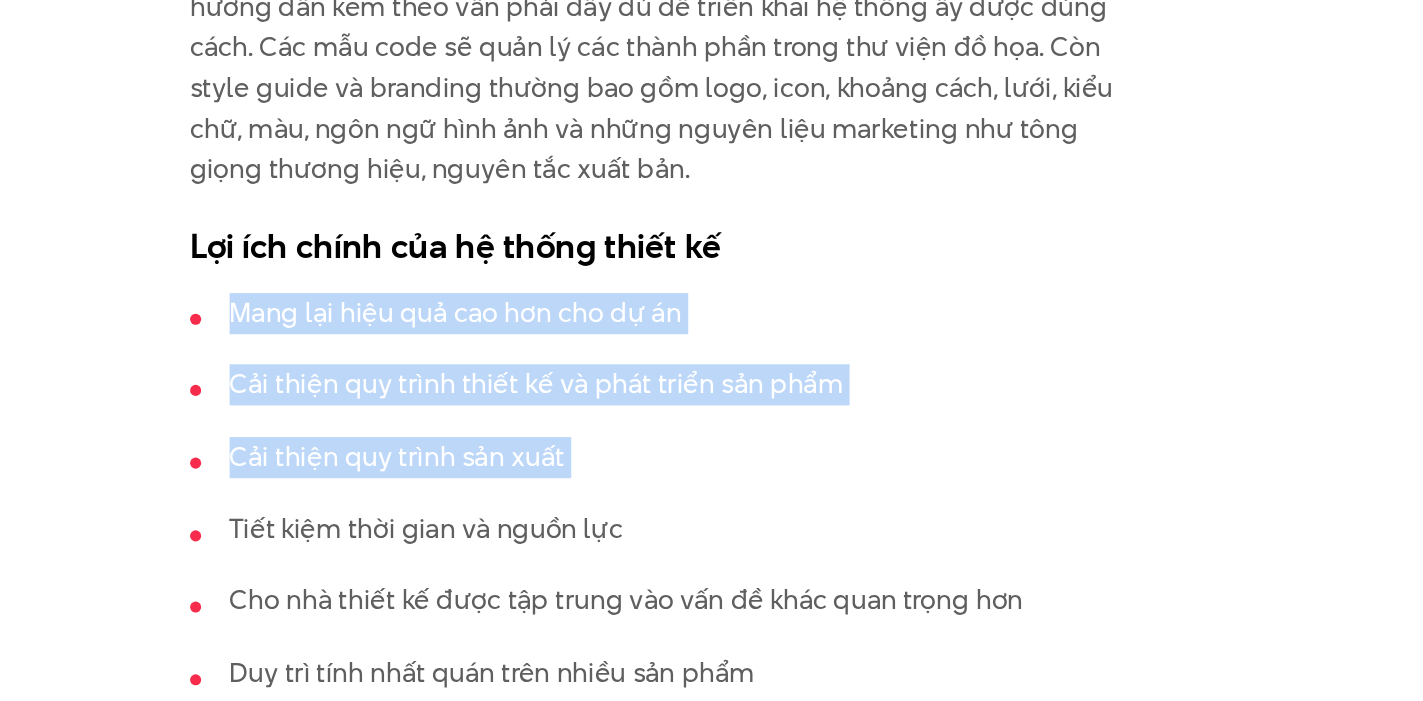 drag, startPoint x: 691, startPoint y: 449, endPoint x: 717, endPoint y: 528, distance: 83.1685 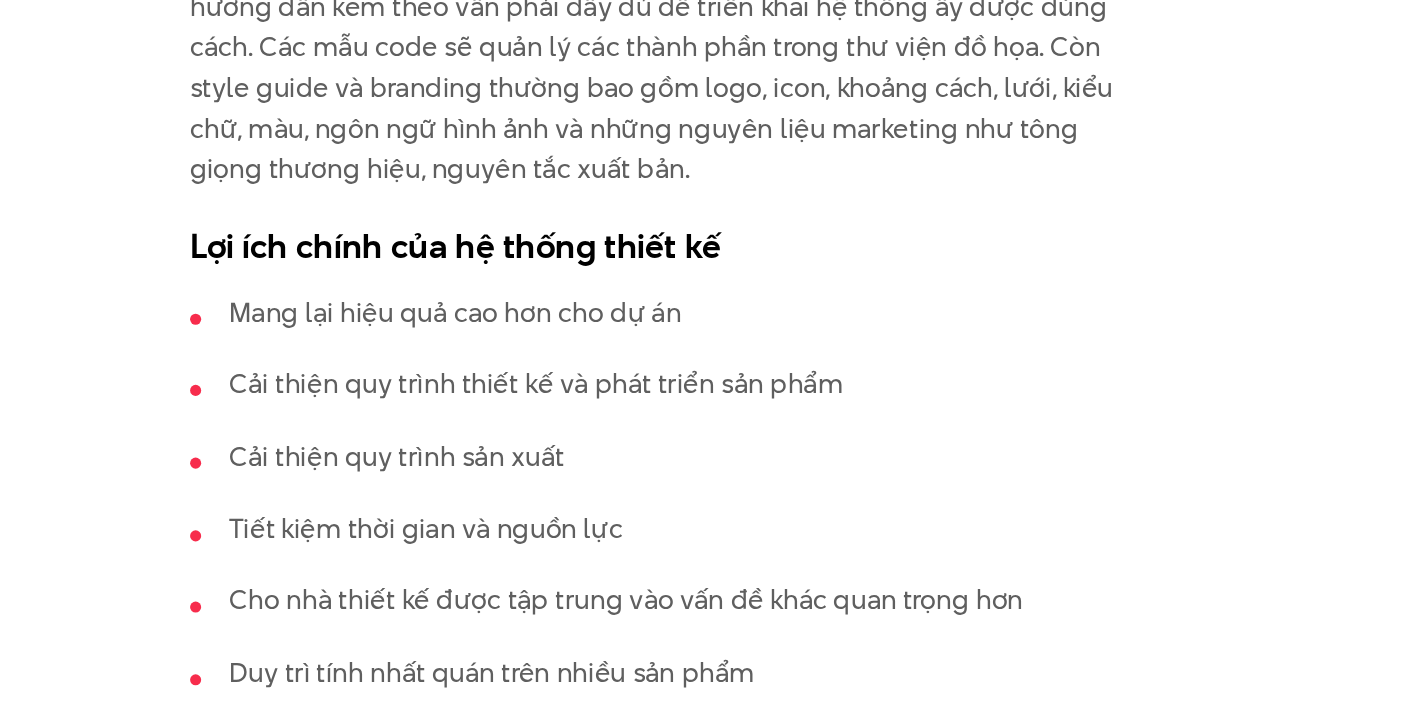 click on "Mang lại hiệu quả cao hơn cho dự án
Cải thiện quy trình thiết kế và phát triển sản phẩm
Cải thiện quy trình sản xuất
Tiết kiệm thời gian và nguồn lực
Cho nhà thiết kế được tập trung vào vấn đề khác quan trọng hơn
Duy trì tính nhất quán trên nhiều sản phẩm" at bounding box center [712, 570] 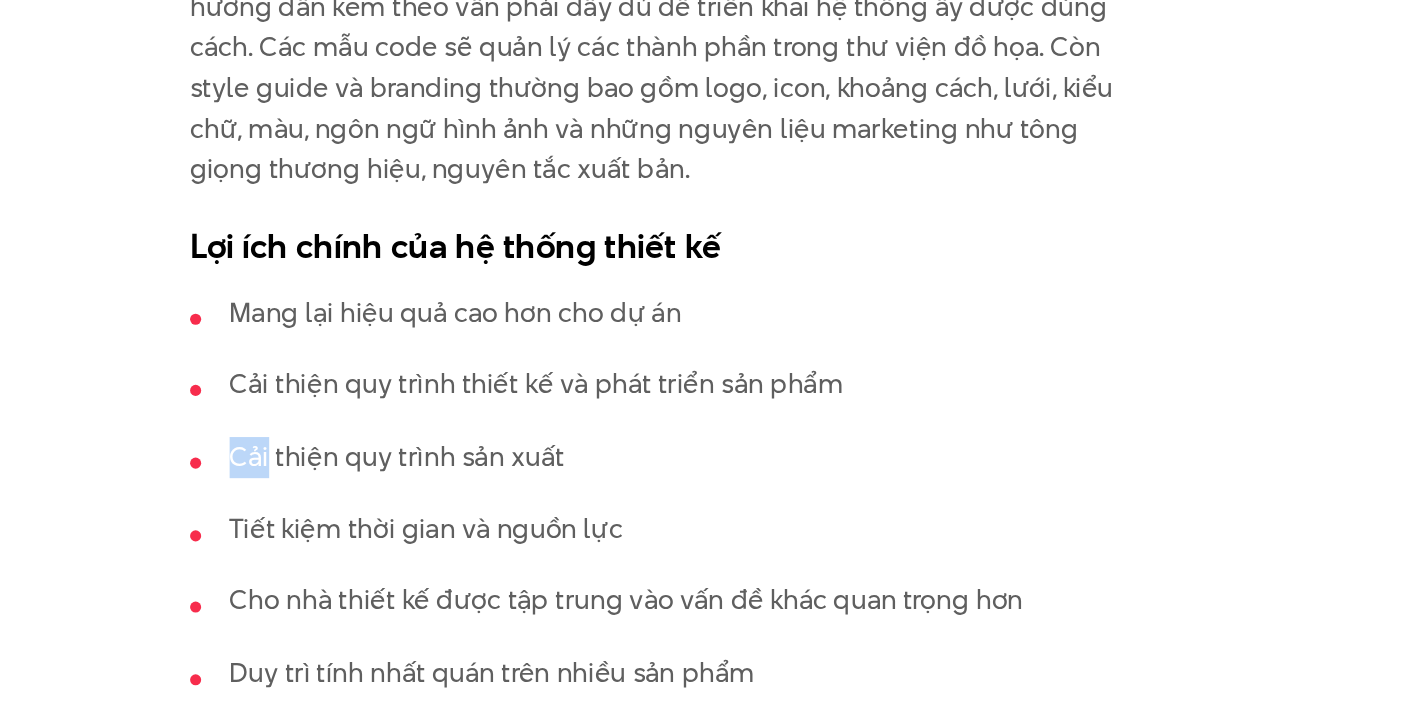 click on "Mang lại hiệu quả cao hơn cho dự án
Cải thiện quy trình thiết kế và phát triển sản phẩm
Cải thiện quy trình sản xuất
Tiết kiệm thời gian và nguồn lực
Cho nhà thiết kế được tập trung vào vấn đề khác quan trọng hơn
Duy trì tính nhất quán trên nhiều sản phẩm" at bounding box center [712, 570] 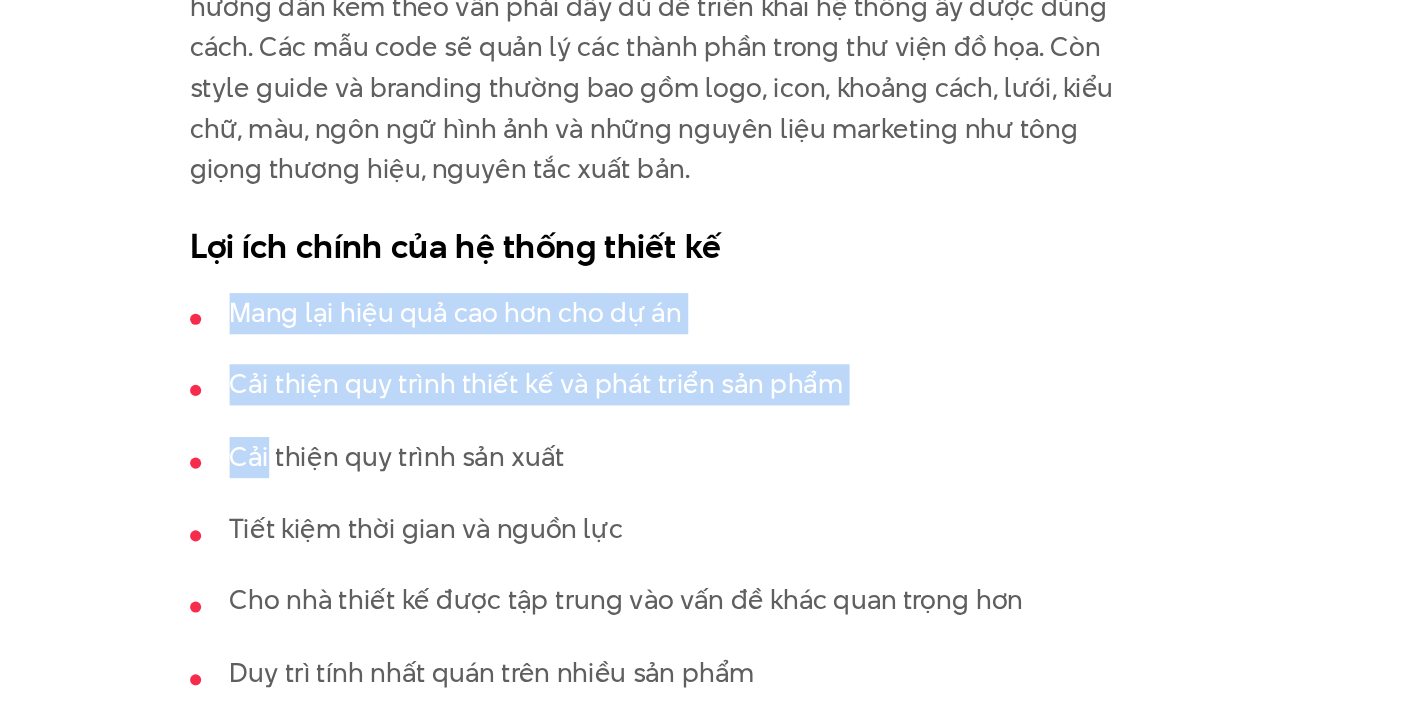 drag, startPoint x: 717, startPoint y: 528, endPoint x: 637, endPoint y: 435, distance: 122.67436 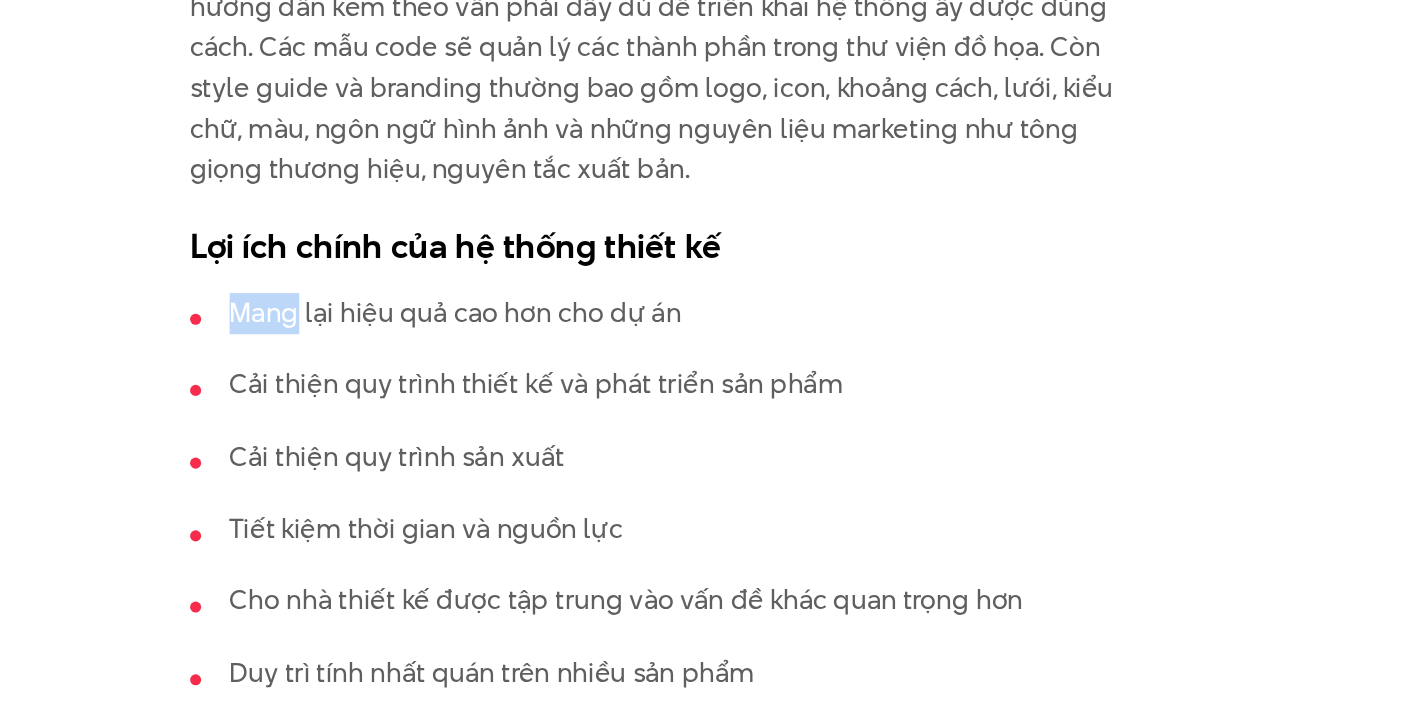click on "Hệ thống thiết kế (Design System) là gì?
Mỗi doanh nghiệp đều cần giao tiếp với khách hàng, người dùng và thiết kế đóng một vai trò lớn trong quá trình giao tiếp ấy. Một hệ thống thiết kế (Design System) là một tập hợp các tiêu chuẩn, tài liệu, nguyên tắc cùng với một bộ công cụ để các nhóm thiết kế có thể dùng để thiết kế với một quy mô lớn, có thể gồm nhiều sản phẩm một lúc hoặc nhiều sản phẩm qua thời gian.
Tính nhất quán đều quan trọng đối với bất cứ thương hiệu nào, đặc biệt là khi thương hiệu cần phát triển trên nhiều nền tảng khác nhau. Bởi hệ thống thiết kế được tạo, quản lý và triển khai bởi nhiều người, nên cần đảm bảo tính rõ ràng, chặt chẽ của hệ thống để giảm thiểu sai sót khi ứng dụng.
Thư viện đồ họa" at bounding box center [712, 2750] 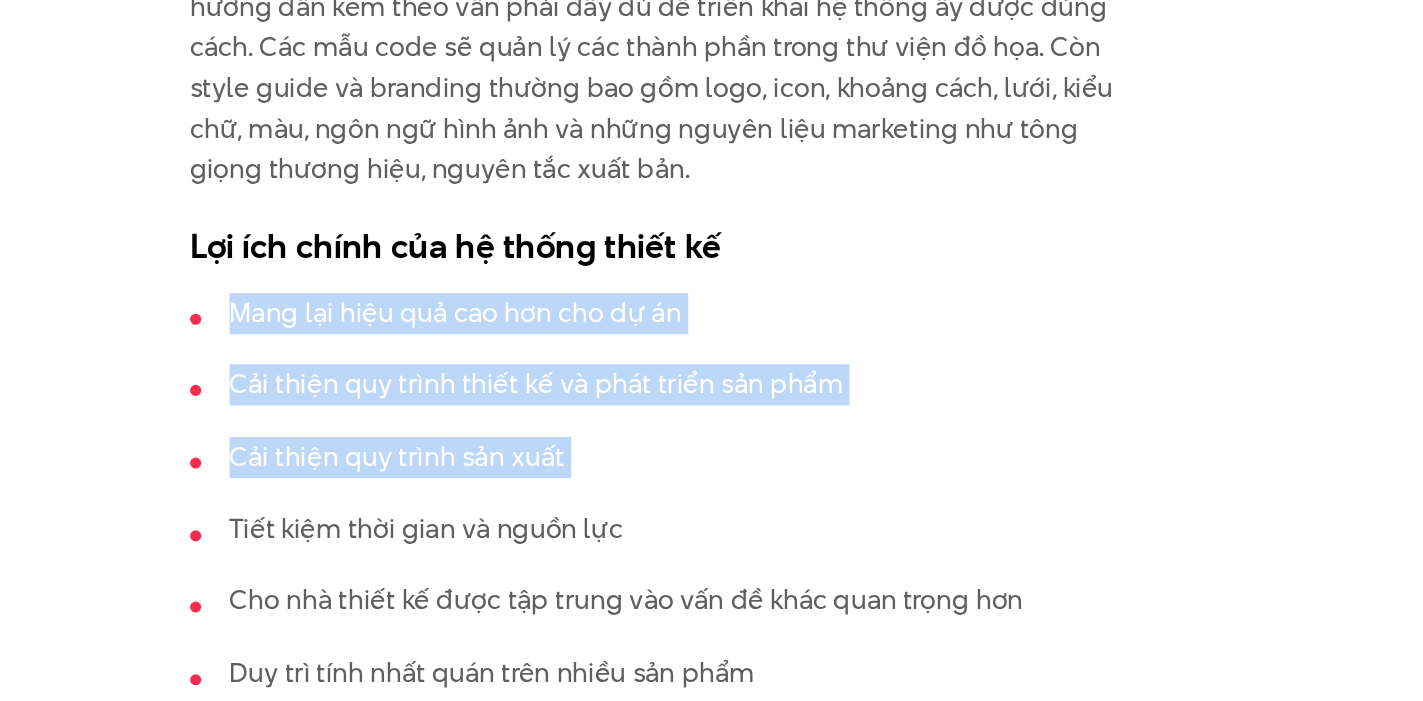 drag, startPoint x: 637, startPoint y: 435, endPoint x: 676, endPoint y: 533, distance: 105.47511 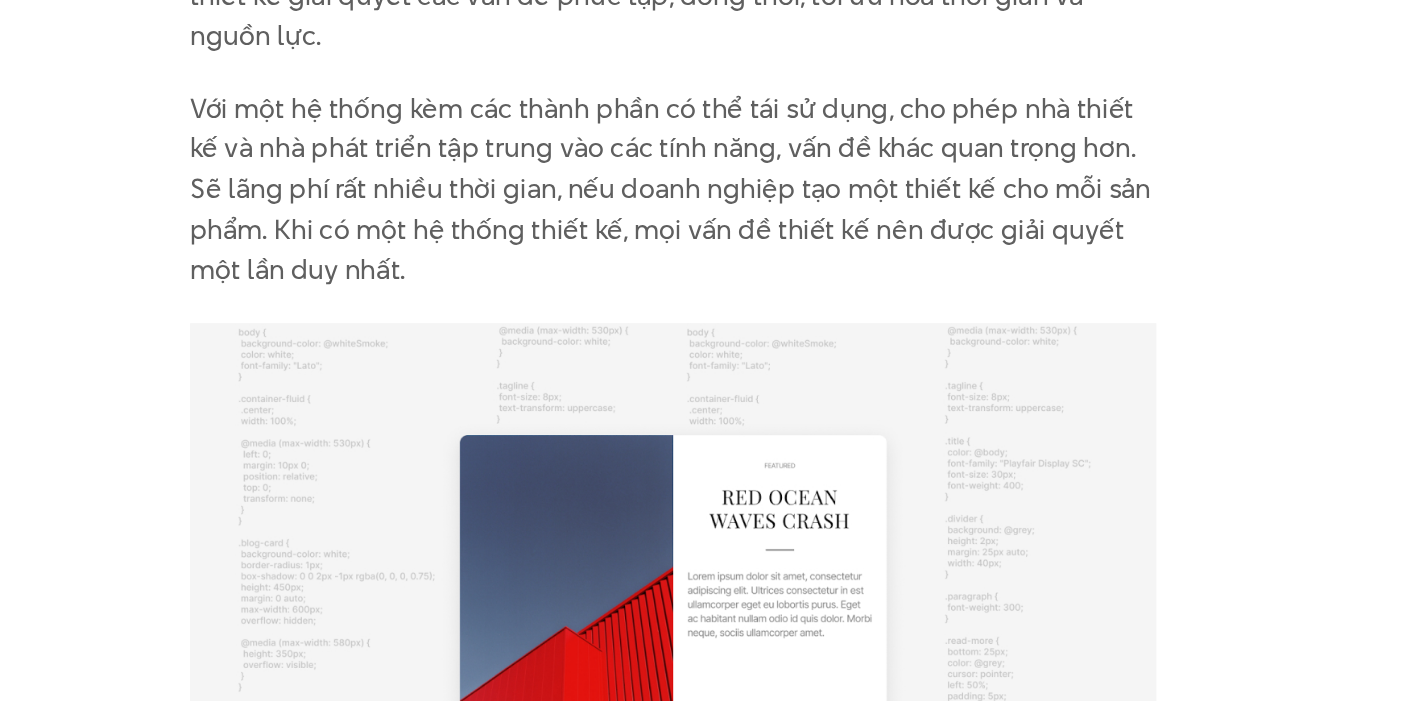 scroll, scrollTop: 3481, scrollLeft: 0, axis: vertical 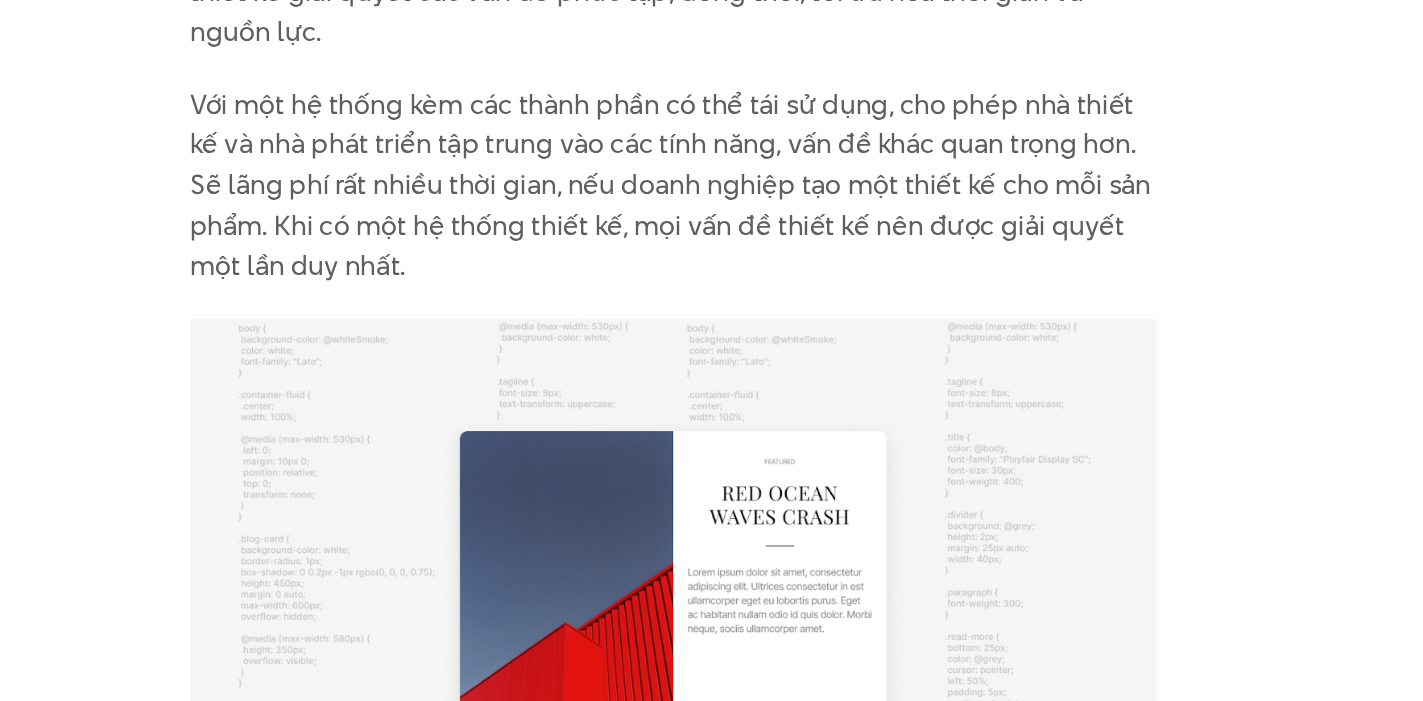 click on "Với một hệ thống kèm các thành phần có thể tái sử dụng, cho phép nhà thiết kế và nhà phát triển tập trung vào các tính năng, vấn đề khác quan trọng hơn. Sẽ lãng phí rất nhiều thời gian, nếu doanh nghiệp tạo một thiết kế cho mỗi sản phẩm. Khi có một hệ thống thiết kế, mọi vấn đề thiết kế nên được giải quyết một lần duy nhất." at bounding box center [712, 375] 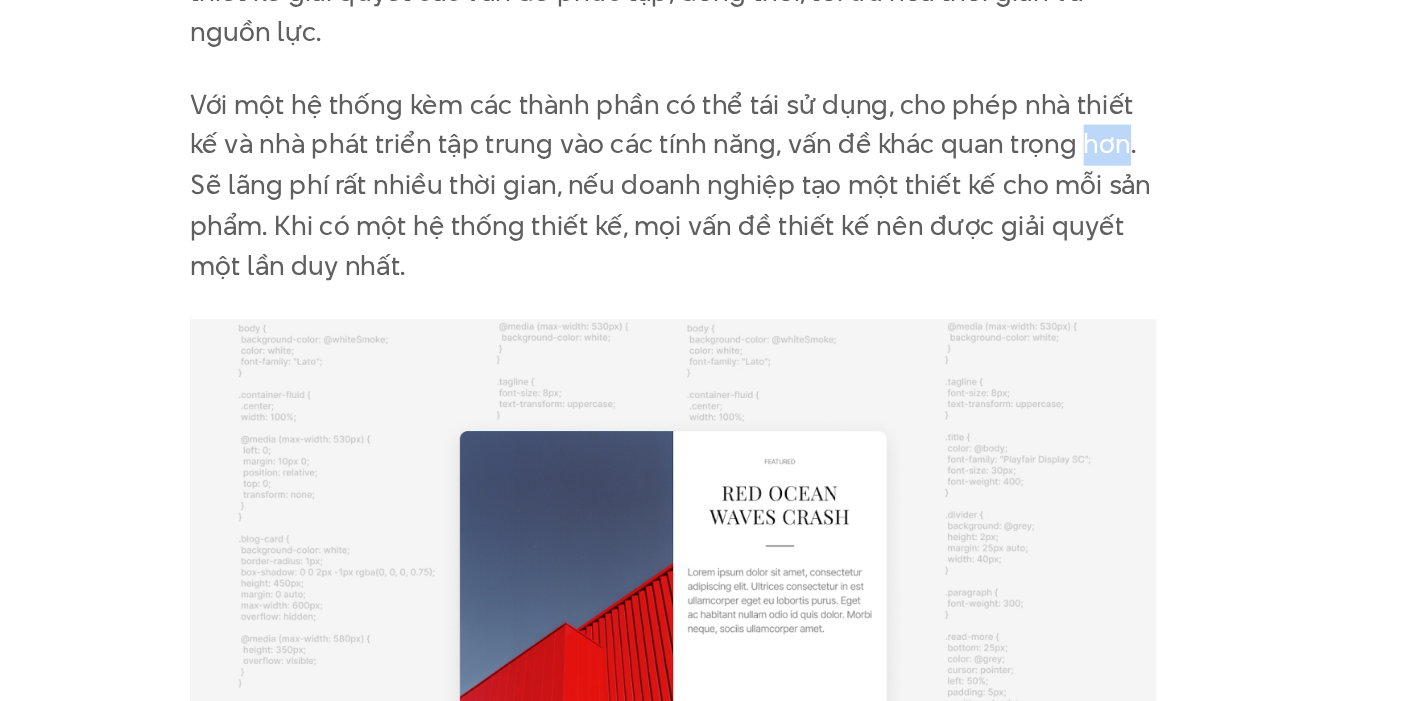 click on "Với một hệ thống kèm các thành phần có thể tái sử dụng, cho phép nhà thiết kế và nhà phát triển tập trung vào các tính năng, vấn đề khác quan trọng hơn. Sẽ lãng phí rất nhiều thời gian, nếu doanh nghiệp tạo một thiết kế cho mỗi sản phẩm. Khi có một hệ thống thiết kế, mọi vấn đề thiết kế nên được giải quyết một lần duy nhất." at bounding box center (712, 375) 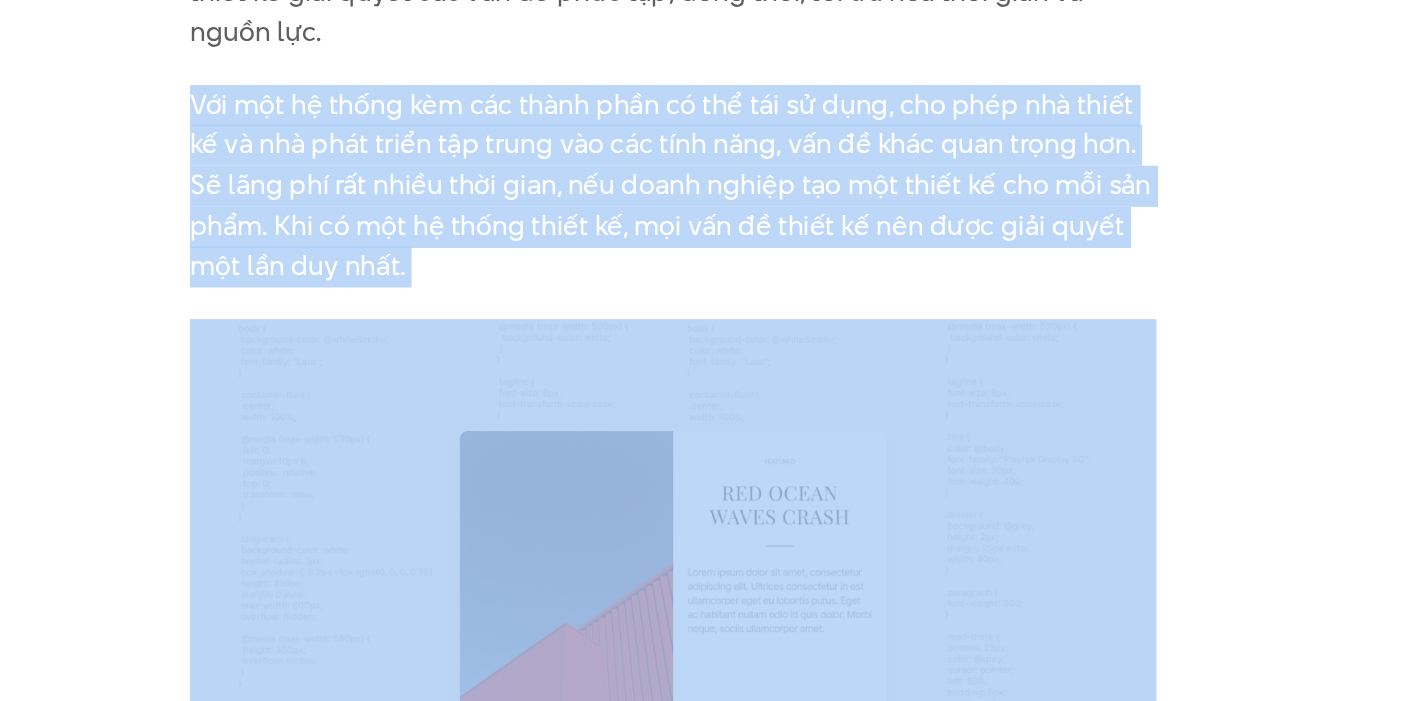 click on "Với một hệ thống kèm các thành phần có thể tái sử dụng, cho phép nhà thiết kế và nhà phát triển tập trung vào các tính năng, vấn đề khác quan trọng hơn. Sẽ lãng phí rất nhiều thời gian, nếu doanh nghiệp tạo một thiết kế cho mỗi sản phẩm. Khi có một hệ thống thiết kế, mọi vấn đề thiết kế nên được giải quyết một lần duy nhất." at bounding box center (712, 375) 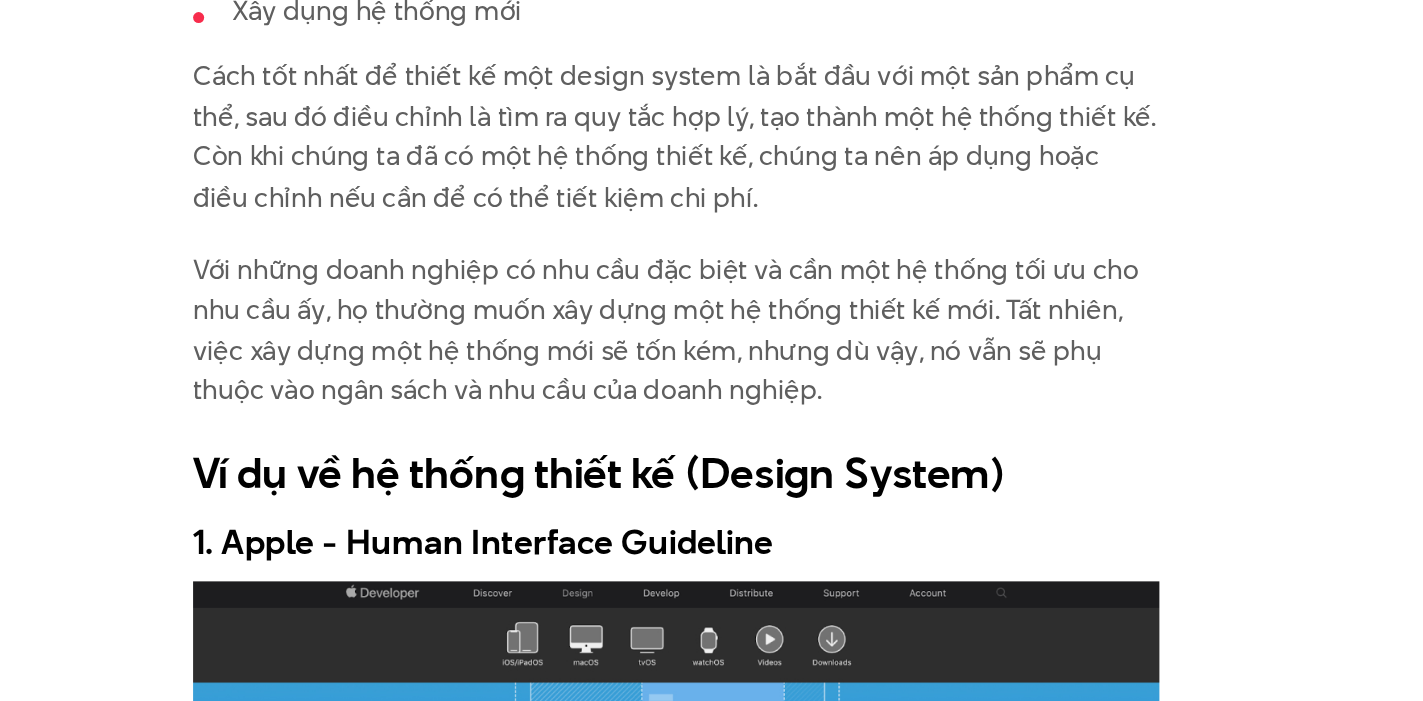 scroll, scrollTop: 4785, scrollLeft: 0, axis: vertical 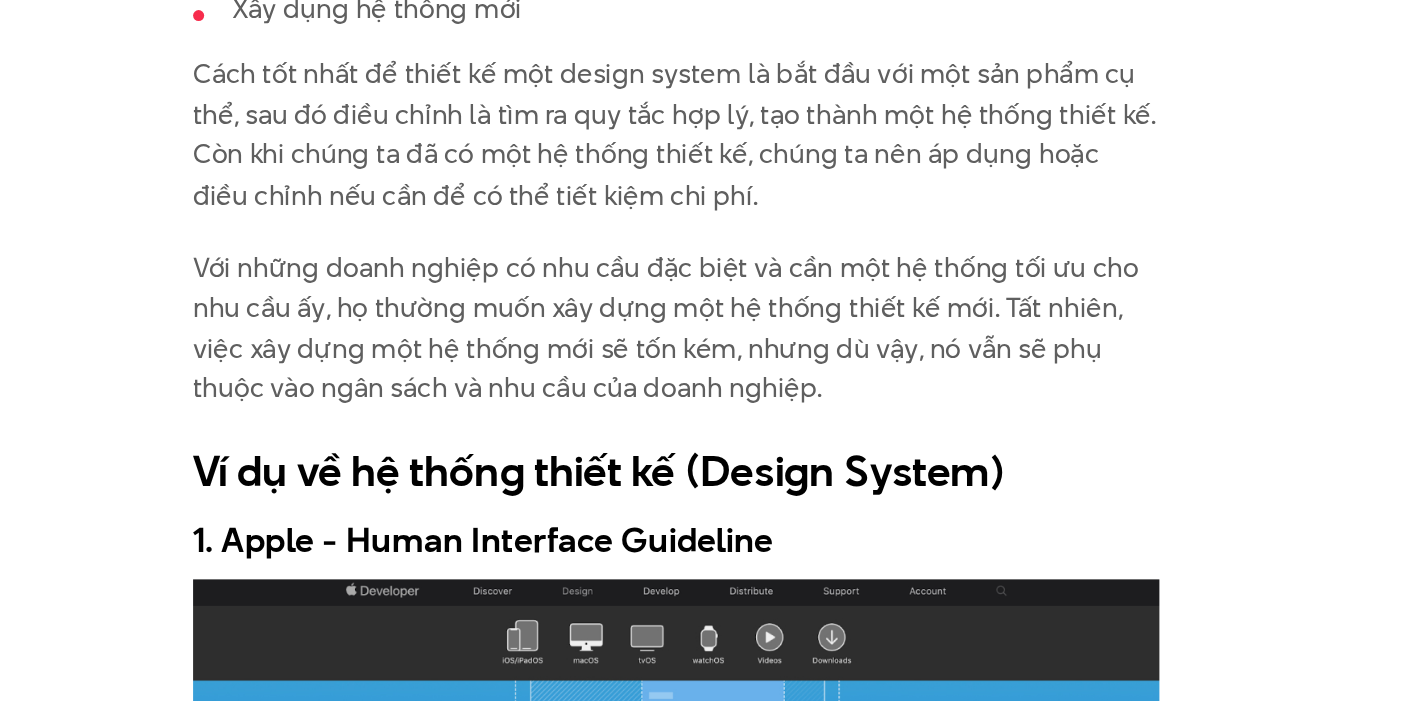 click on "Cách tốt nhất để thiết kế một design system là bắt đầu với một sản phẩm cụ thể, sau đó điều chỉnh là tìm ra quy tắc hợp lý, tạo thành một hệ thống thiết kế. Còn khi chúng ta đã có một hệ thống thiết kế, chúng ta nên áp dụng hoặc điều chỉnh nếu cần để có thể tiết kiệm chi phí." at bounding box center (712, 343) 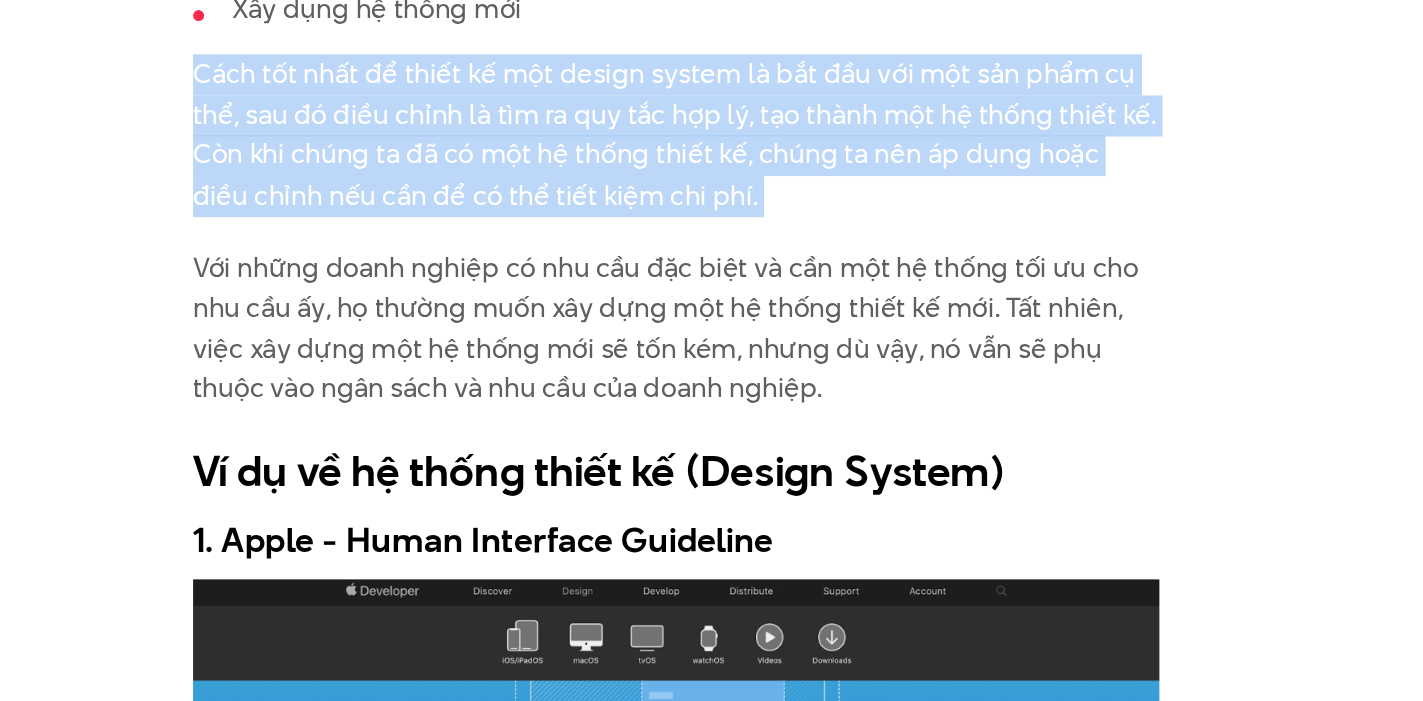 click on "Cách tốt nhất để thiết kế một design system là bắt đầu với một sản phẩm cụ thể, sau đó điều chỉnh là tìm ra quy tắc hợp lý, tạo thành một hệ thống thiết kế. Còn khi chúng ta đã có một hệ thống thiết kế, chúng ta nên áp dụng hoặc điều chỉnh nếu cần để có thể tiết kiệm chi phí." at bounding box center [712, 343] 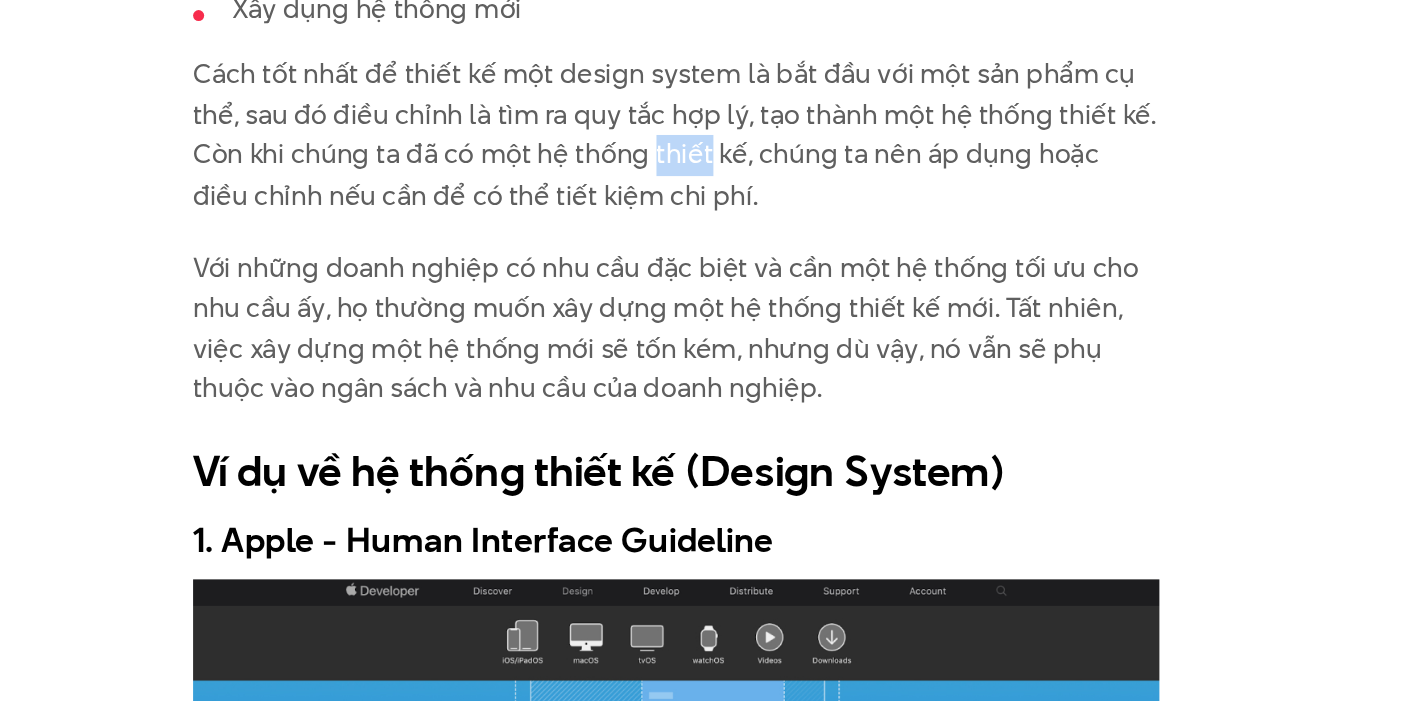click on "Cách tốt nhất để thiết kế một design system là bắt đầu với một sản phẩm cụ thể, sau đó điều chỉnh là tìm ra quy tắc hợp lý, tạo thành một hệ thống thiết kế. Còn khi chúng ta đã có một hệ thống thiết kế, chúng ta nên áp dụng hoặc điều chỉnh nếu cần để có thể tiết kiệm chi phí." at bounding box center [712, 343] 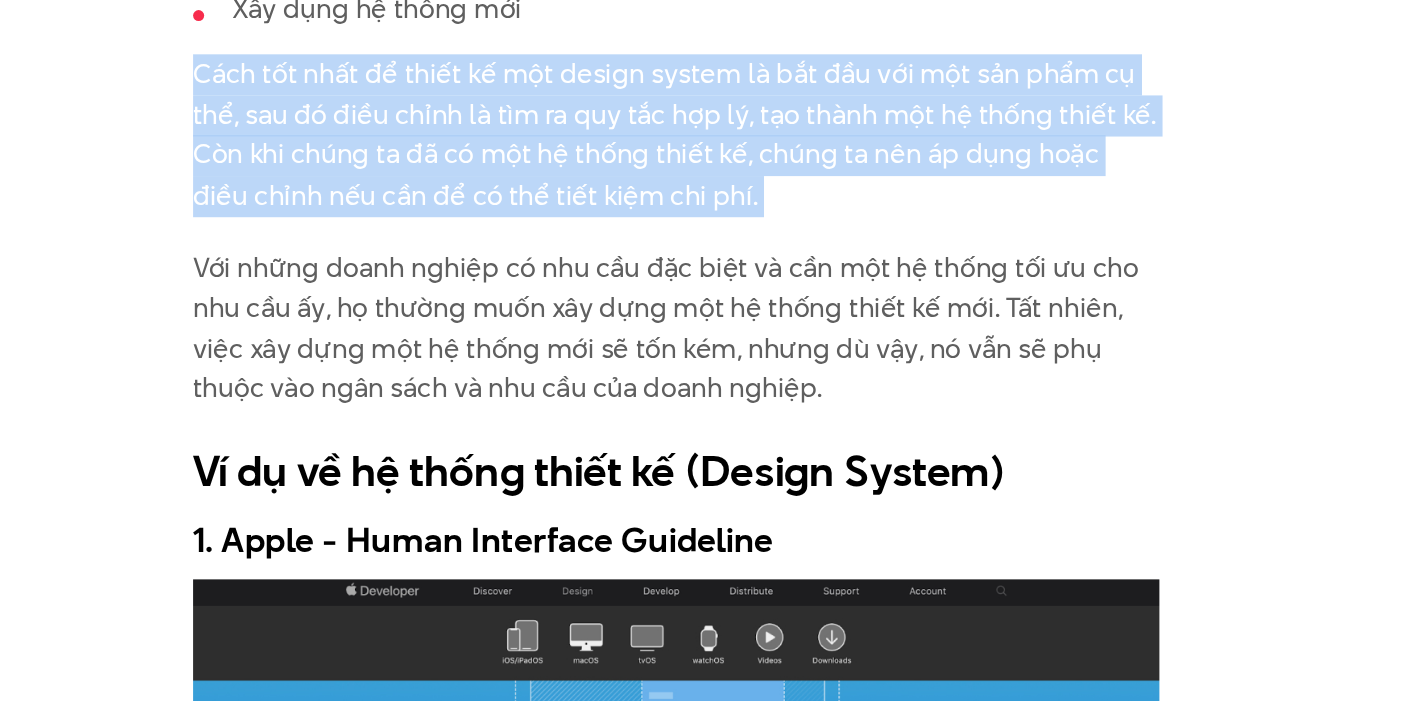 click on "Cách tốt nhất để thiết kế một design system là bắt đầu với một sản phẩm cụ thể, sau đó điều chỉnh là tìm ra quy tắc hợp lý, tạo thành một hệ thống thiết kế. Còn khi chúng ta đã có một hệ thống thiết kế, chúng ta nên áp dụng hoặc điều chỉnh nếu cần để có thể tiết kiệm chi phí." at bounding box center (712, 343) 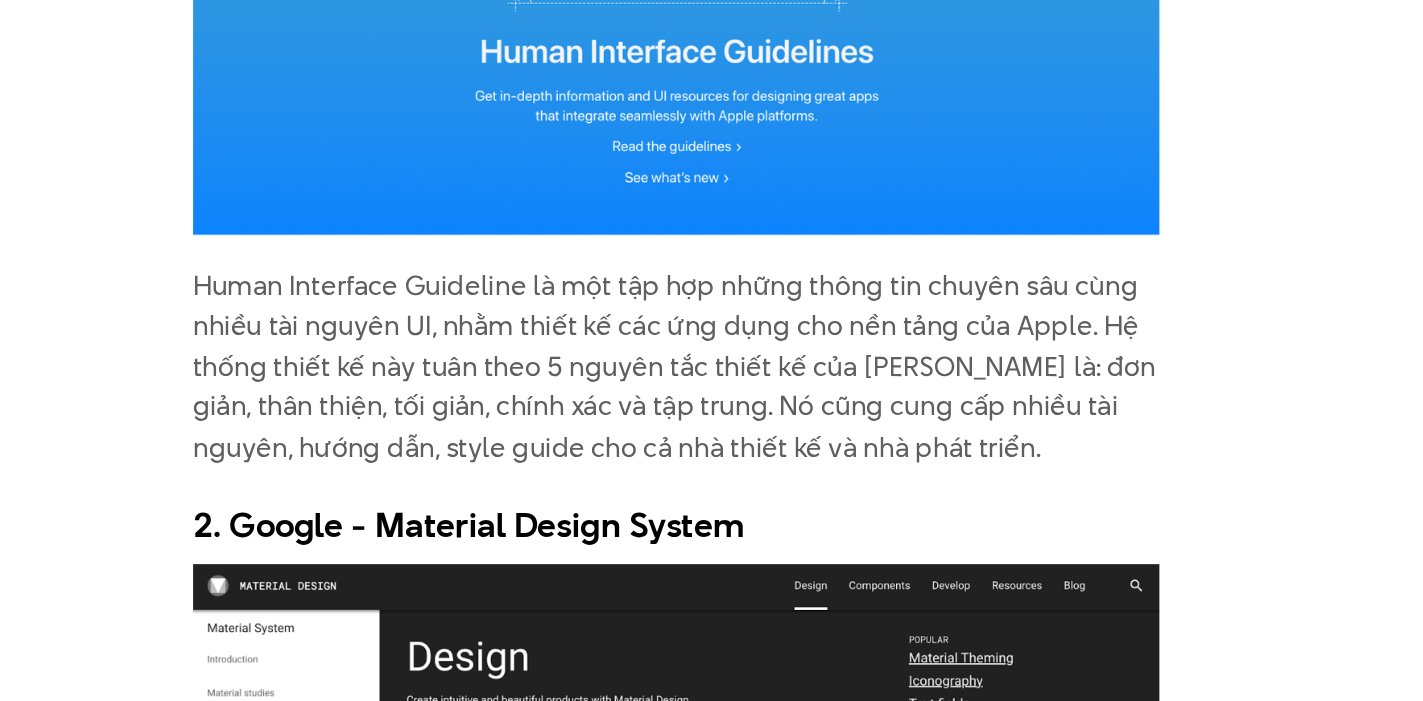scroll, scrollTop: 5339, scrollLeft: 0, axis: vertical 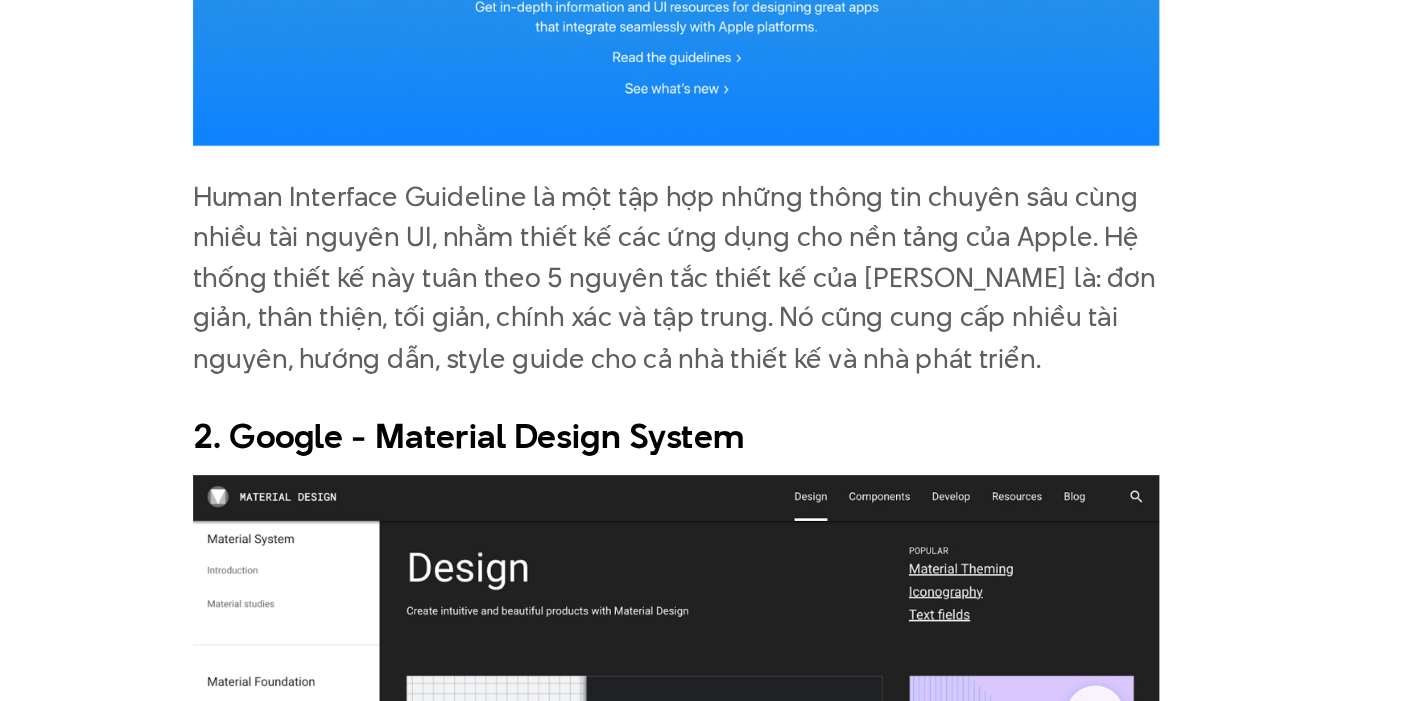 click on "Human Interface Guideline là một tập hợp những thông tin chuyên sâu cùng nhiều tài nguyên UI, nhằm thiết kế các ứng dụng cho nền tảng của Apple. Hệ thống thiết kế này tuân theo 5 nguyên tắc thiết kế của [PERSON_NAME] là: đơn giản, thân thiện, tối giản, chính xác và tập trung. Nó cũng cung cấp nhiều tài nguyên, hướng dẫn, style guide cho cả nhà thiết kế và nhà phát triển." at bounding box center [712, 434] 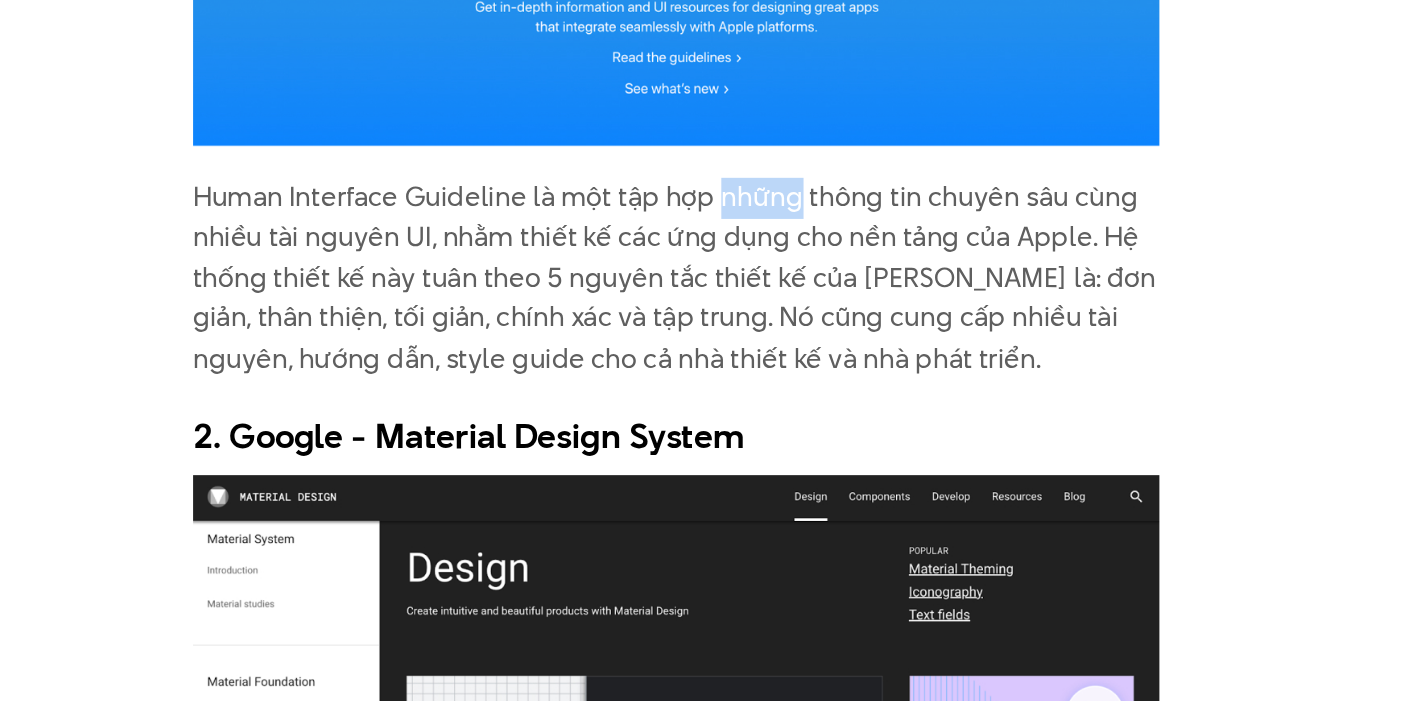click on "Human Interface Guideline là một tập hợp những thông tin chuyên sâu cùng nhiều tài nguyên UI, nhằm thiết kế các ứng dụng cho nền tảng của Apple. Hệ thống thiết kế này tuân theo 5 nguyên tắc thiết kế của [PERSON_NAME] là: đơn giản, thân thiện, tối giản, chính xác và tập trung. Nó cũng cung cấp nhiều tài nguyên, hướng dẫn, style guide cho cả nhà thiết kế và nhà phát triển." at bounding box center (712, 434) 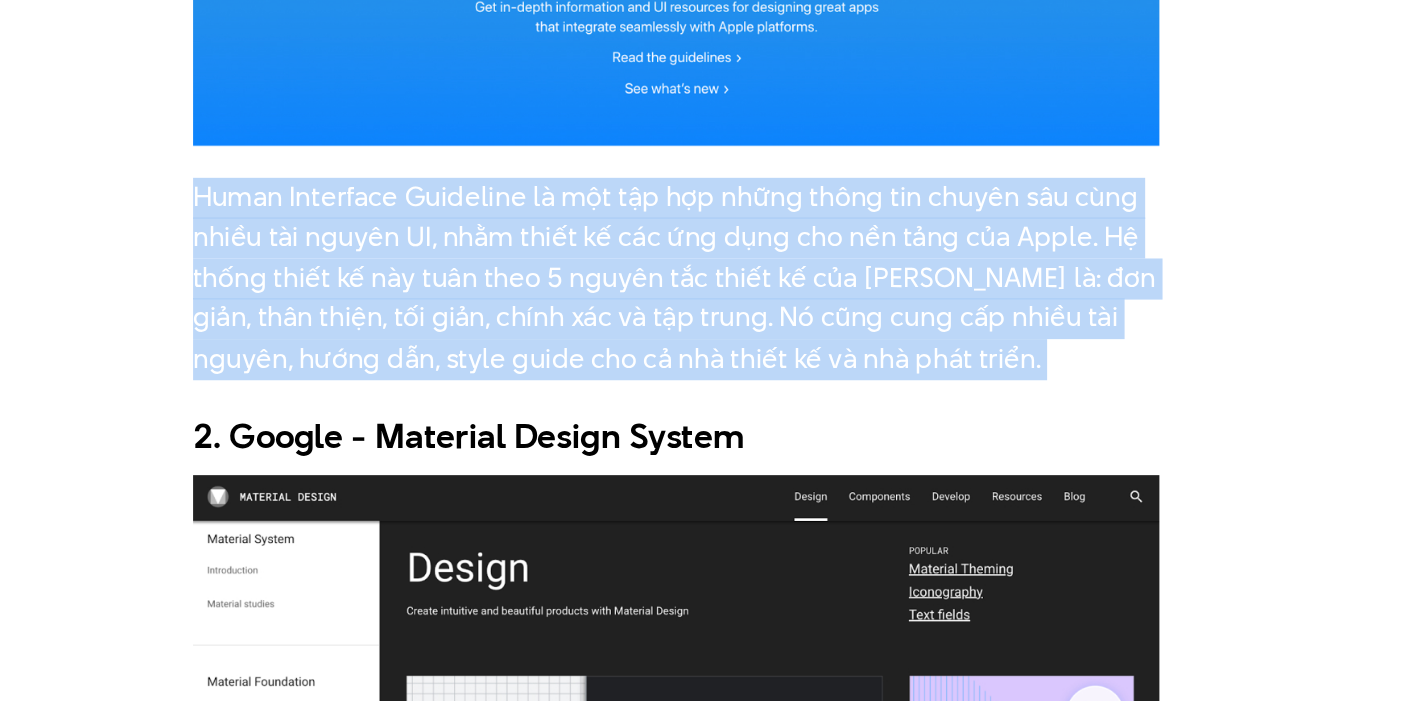 click on "Human Interface Guideline là một tập hợp những thông tin chuyên sâu cùng nhiều tài nguyên UI, nhằm thiết kế các ứng dụng cho nền tảng của Apple. Hệ thống thiết kế này tuân theo 5 nguyên tắc thiết kế của [PERSON_NAME] là: đơn giản, thân thiện, tối giản, chính xác và tập trung. Nó cũng cung cấp nhiều tài nguyên, hướng dẫn, style guide cho cả nhà thiết kế và nhà phát triển." at bounding box center [712, 434] 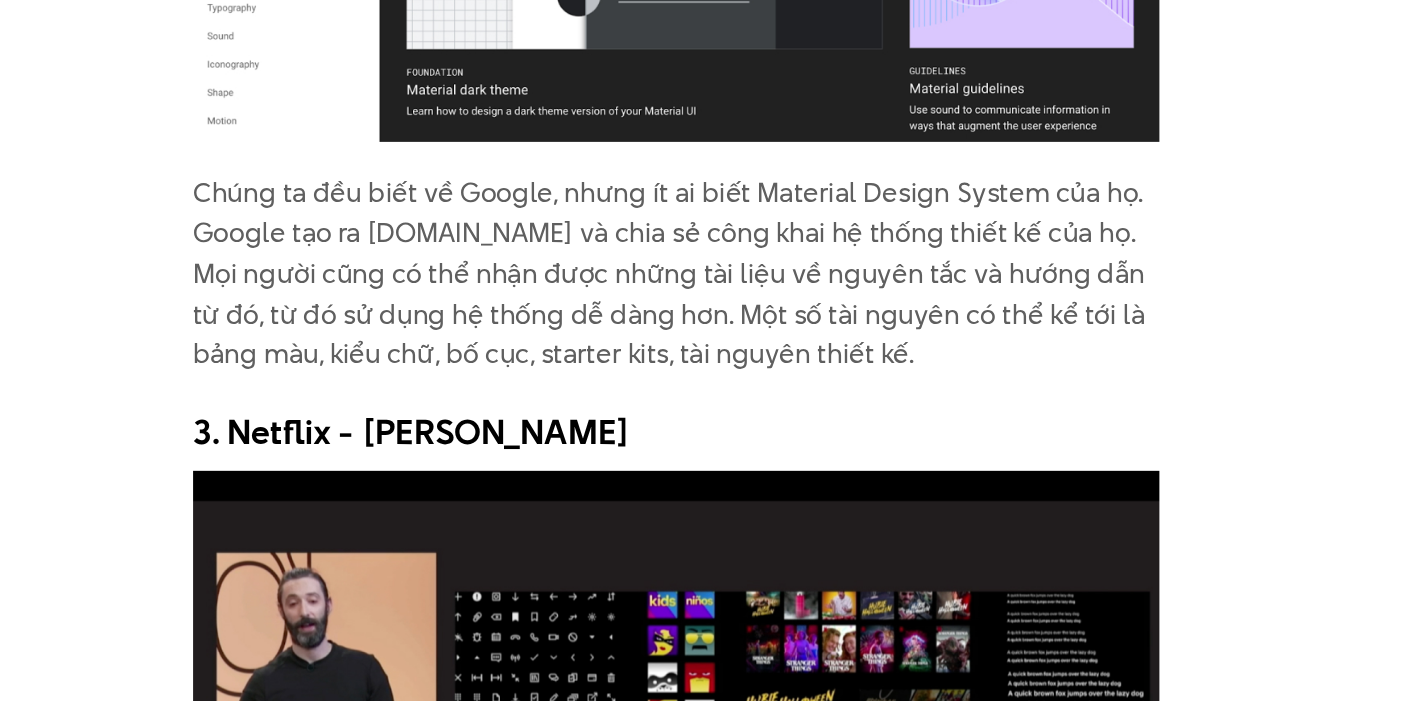 scroll, scrollTop: 5884, scrollLeft: 0, axis: vertical 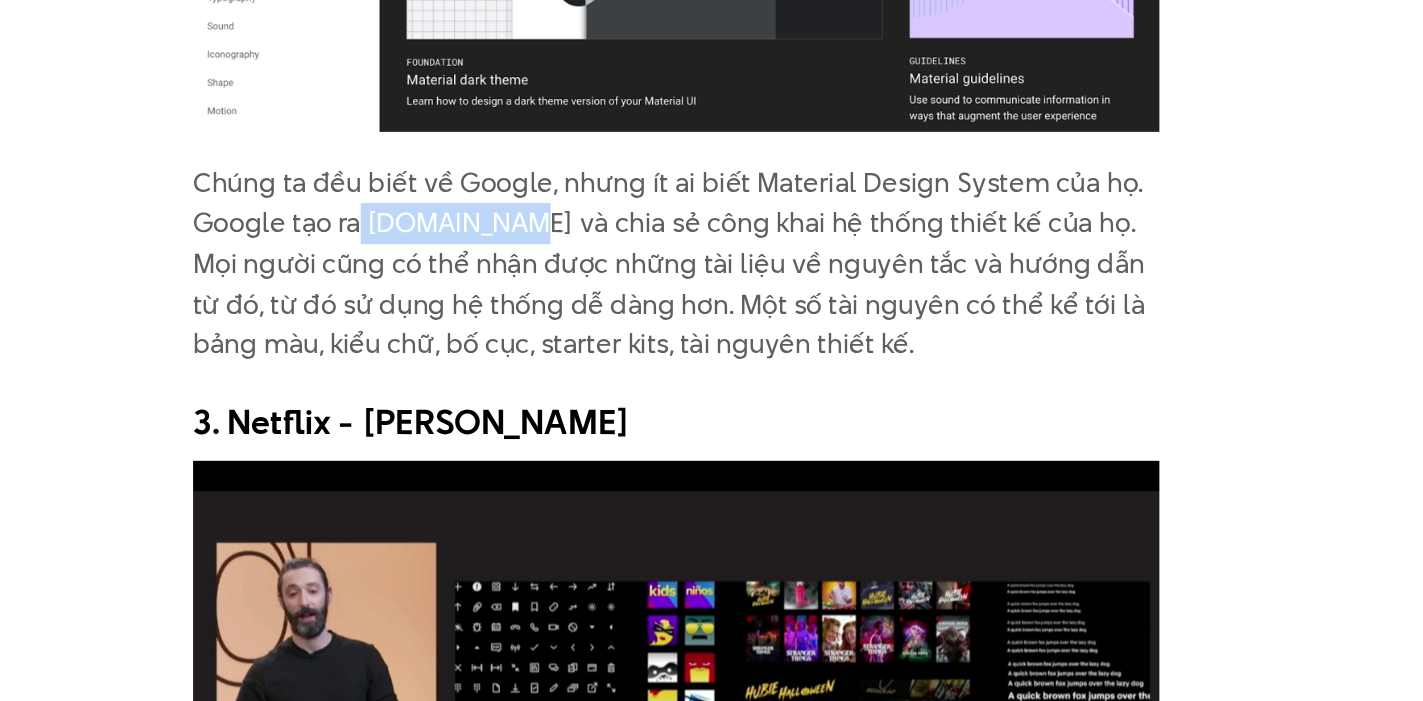 drag, startPoint x: 596, startPoint y: 375, endPoint x: 512, endPoint y: 376, distance: 84.00595 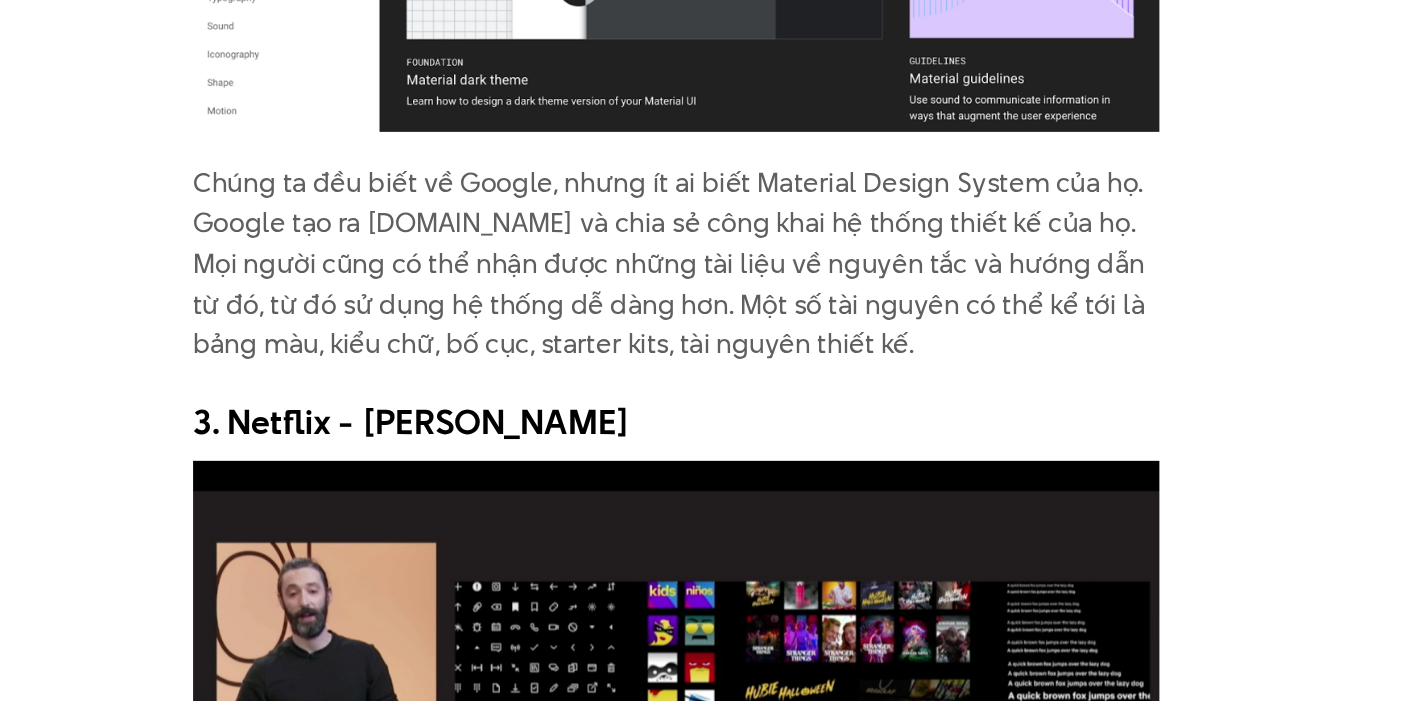 click on "Chúng ta đều biết về Google, nhưng ít ai biết Material Design System của họ. Google tạo ra [DOMAIN_NAME] và chia sẻ công khai hệ thống thiết kế của họ. Mọi người cũng có thể nhận được những tài liệu về nguyên tắc và hướng dẫn từ đó, từ đó sử dụng hệ thống dễ dàng hơn. Một số tài nguyên có thể kể tới là bảng màu, kiểu chữ, bố cục, starter kits, tài nguyên thiết kế." at bounding box center [712, 425] 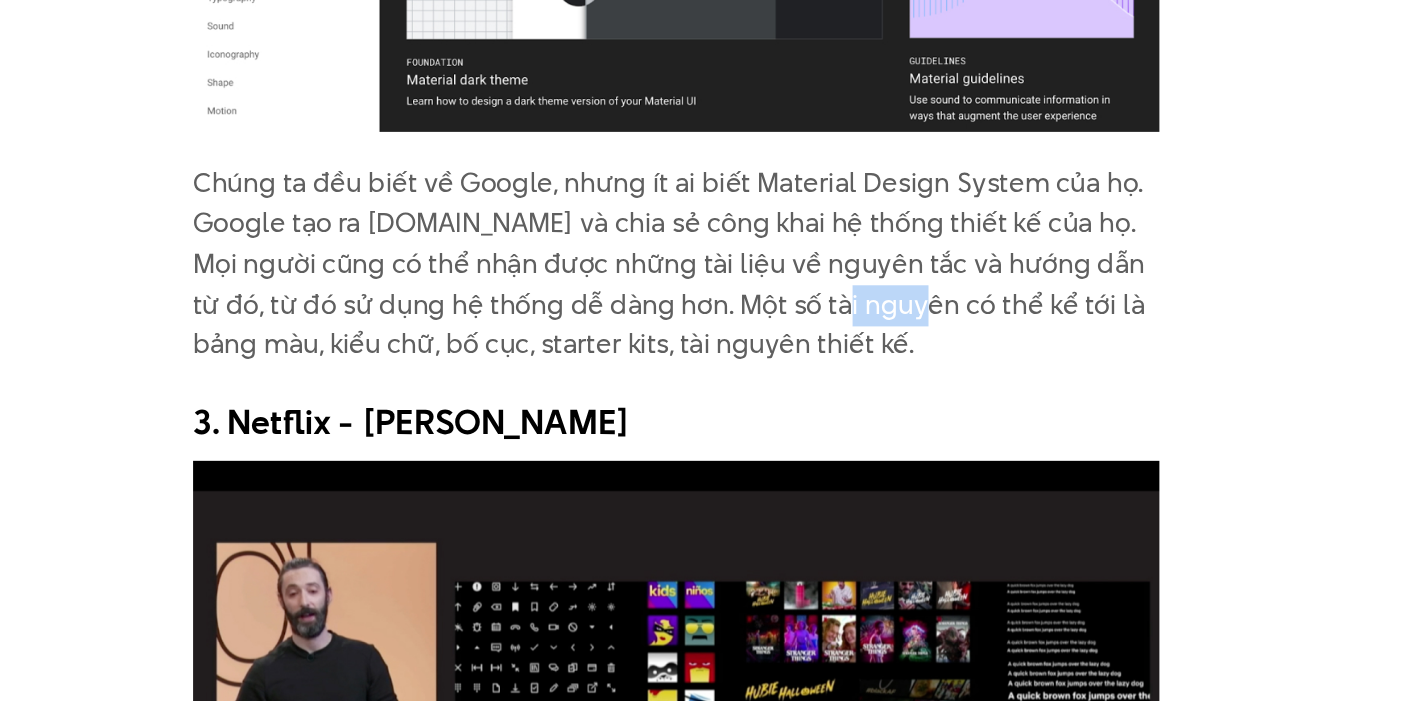 click on "Chúng ta đều biết về Google, nhưng ít ai biết Material Design System của họ. Google tạo ra [DOMAIN_NAME] và chia sẻ công khai hệ thống thiết kế của họ. Mọi người cũng có thể nhận được những tài liệu về nguyên tắc và hướng dẫn từ đó, từ đó sử dụng hệ thống dễ dàng hơn. Một số tài nguyên có thể kể tới là bảng màu, kiểu chữ, bố cục, starter kits, tài nguyên thiết kế." at bounding box center [712, 425] 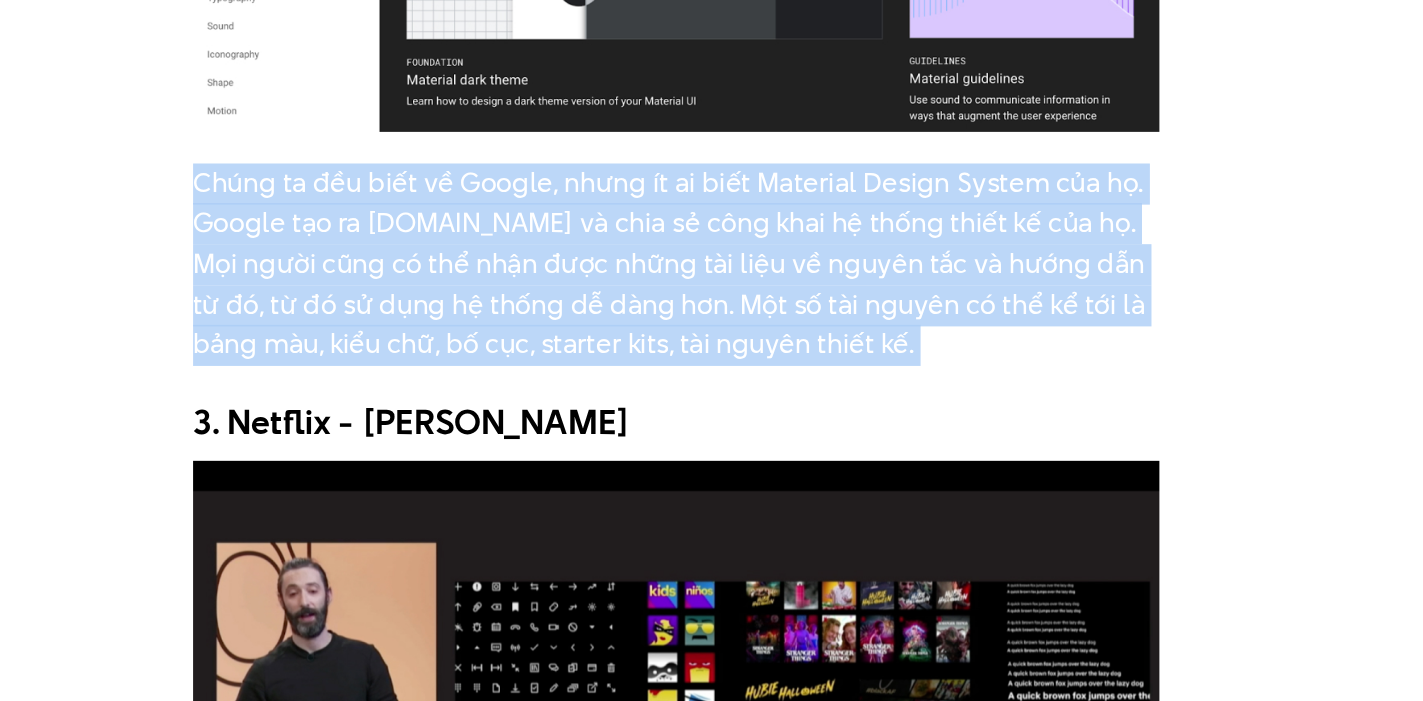 click on "Chúng ta đều biết về Google, nhưng ít ai biết Material Design System của họ. Google tạo ra [DOMAIN_NAME] và chia sẻ công khai hệ thống thiết kế của họ. Mọi người cũng có thể nhận được những tài liệu về nguyên tắc và hướng dẫn từ đó, từ đó sử dụng hệ thống dễ dàng hơn. Một số tài nguyên có thể kể tới là bảng màu, kiểu chữ, bố cục, starter kits, tài nguyên thiết kế." at bounding box center (712, 425) 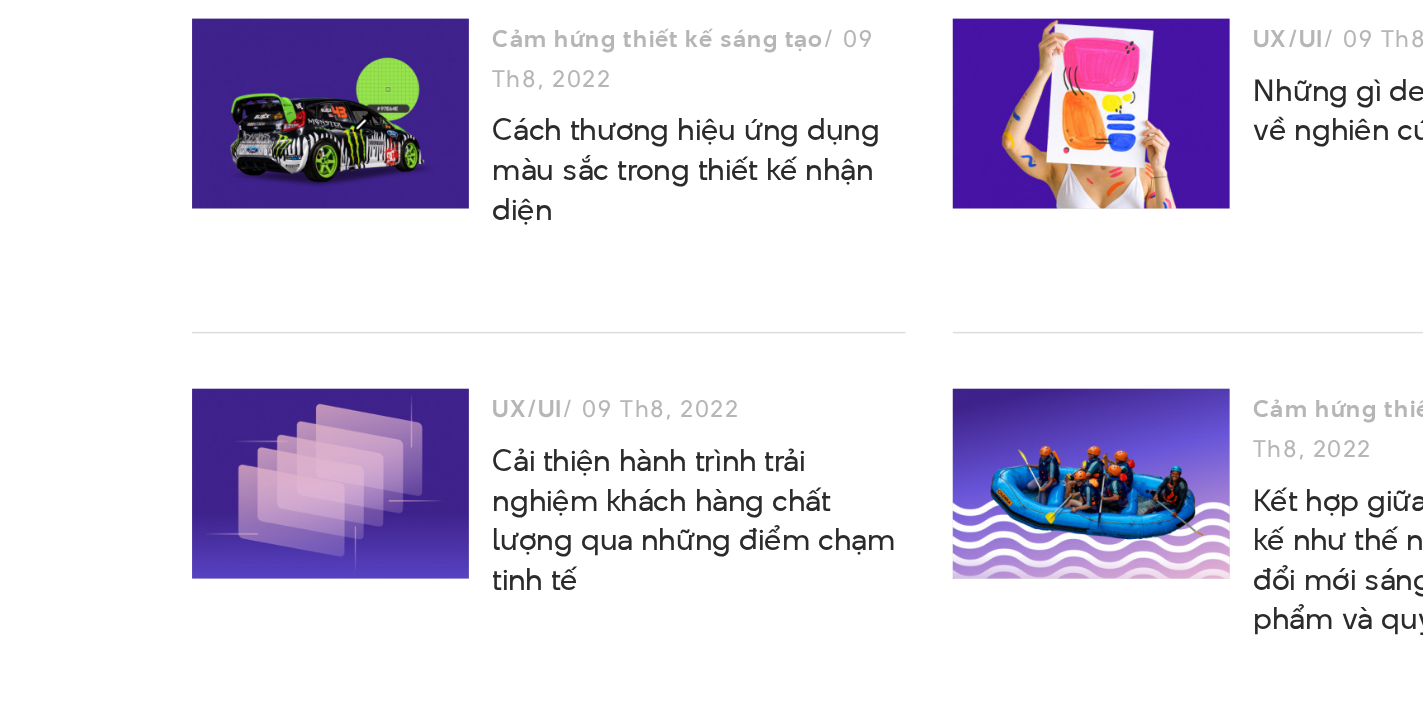 scroll, scrollTop: 9810, scrollLeft: 0, axis: vertical 